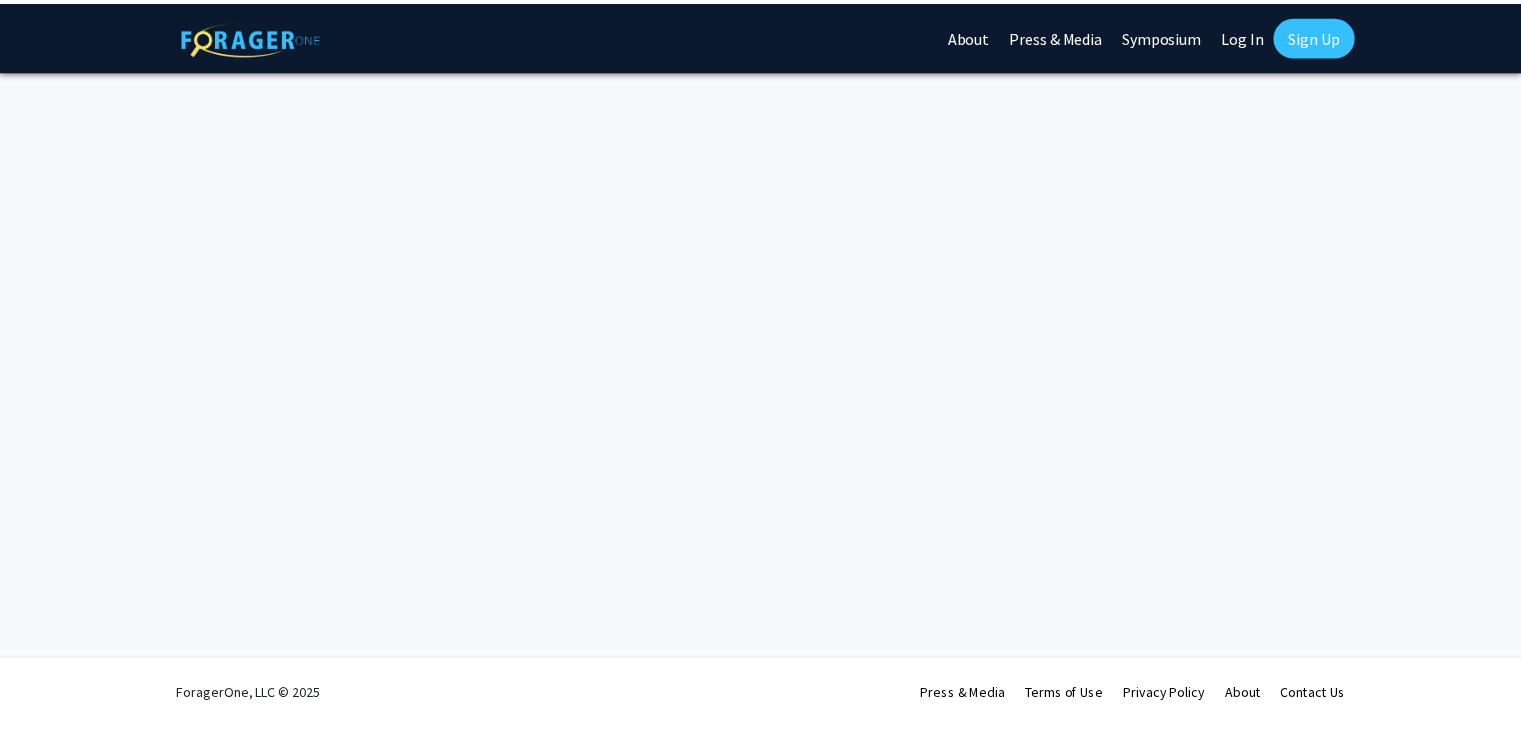 scroll, scrollTop: 0, scrollLeft: 0, axis: both 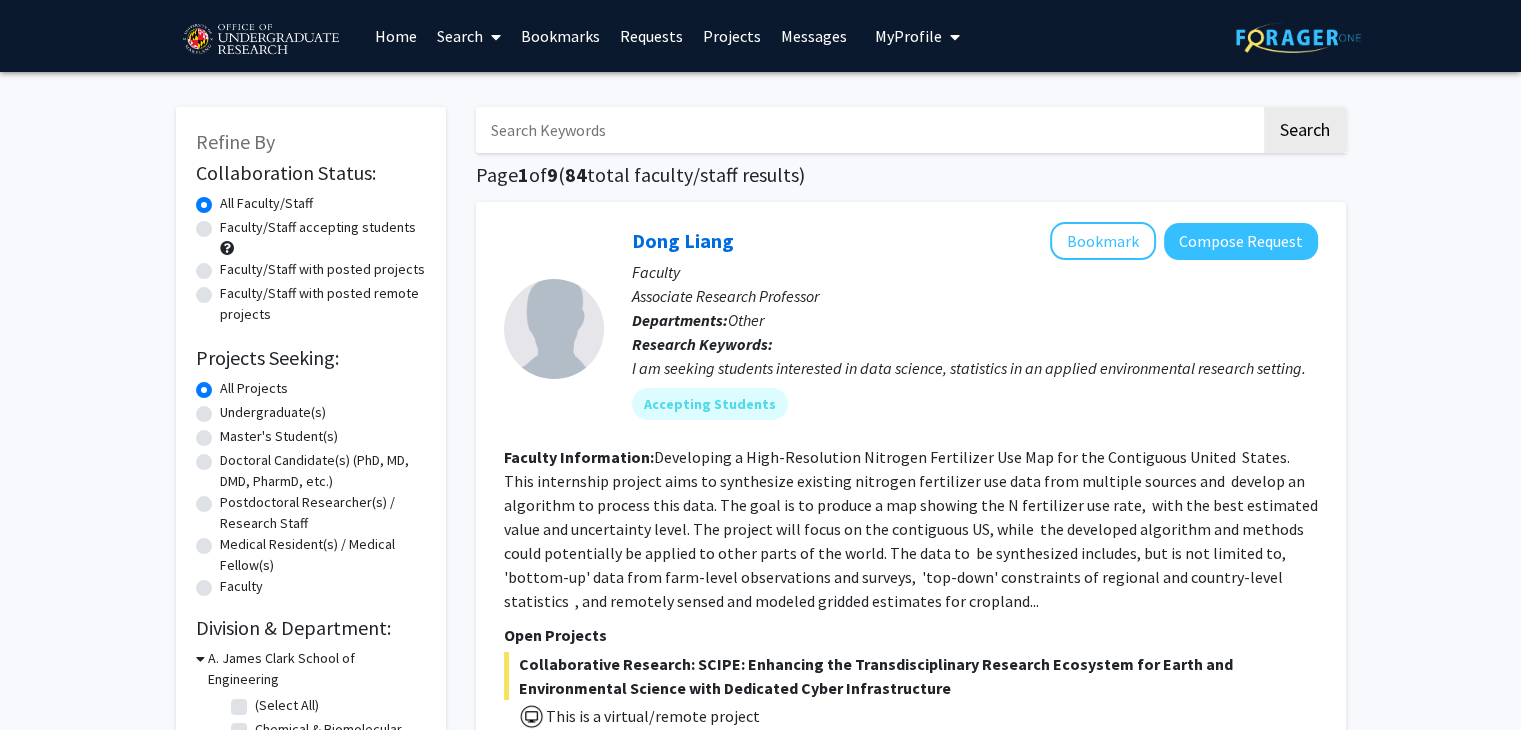 click on "Faculty/Staff accepting students" 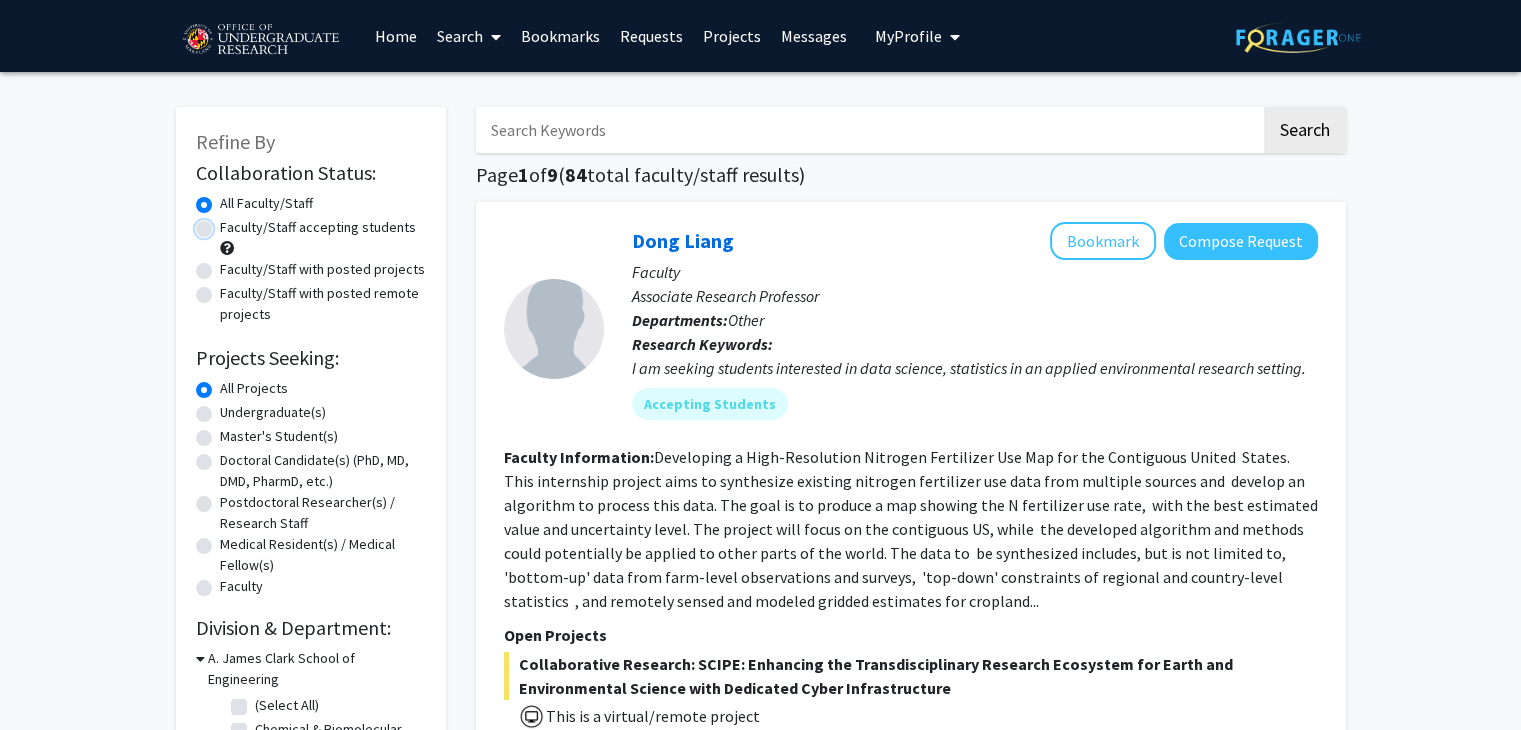 click on "Faculty/Staff accepting students" at bounding box center [226, 223] 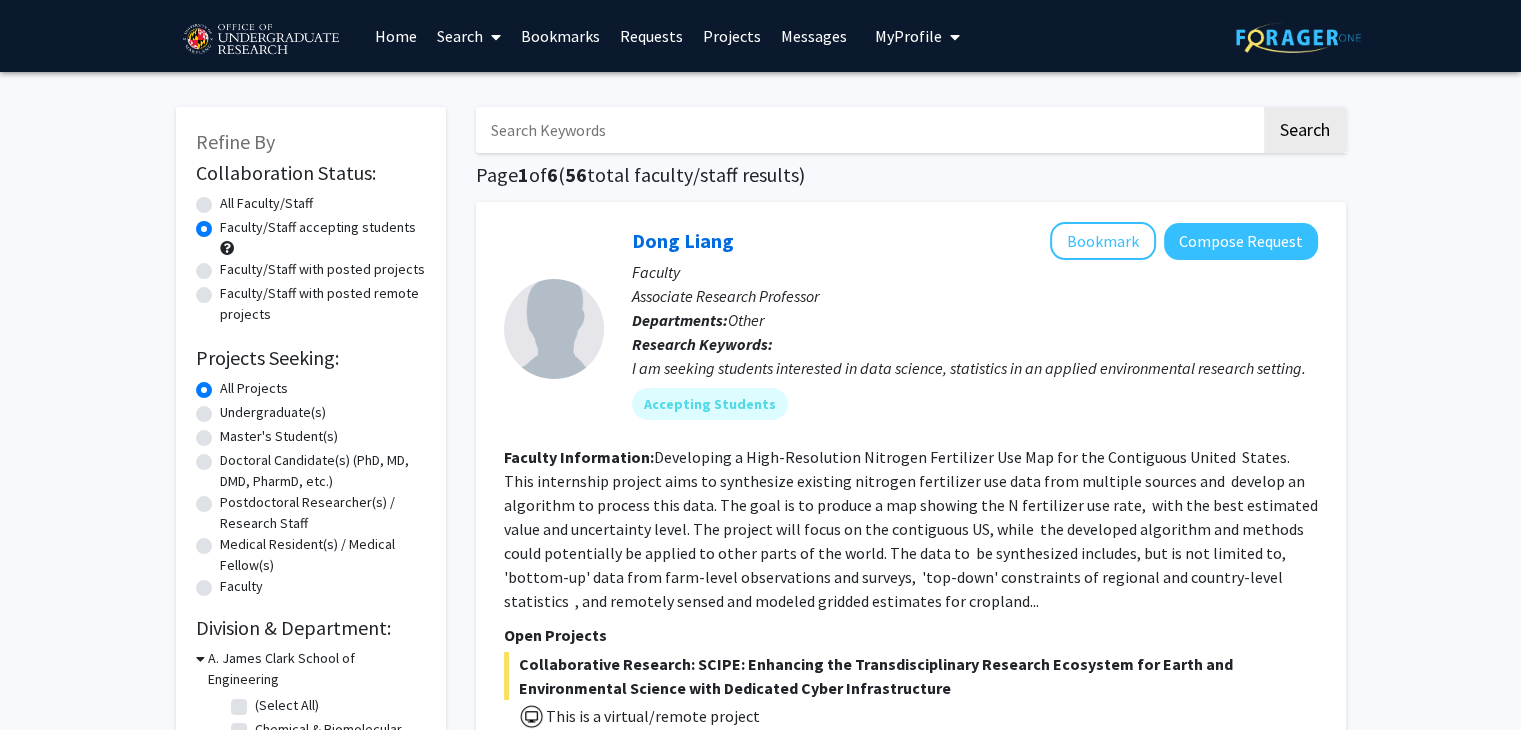 click on "All Faculty/Staff" 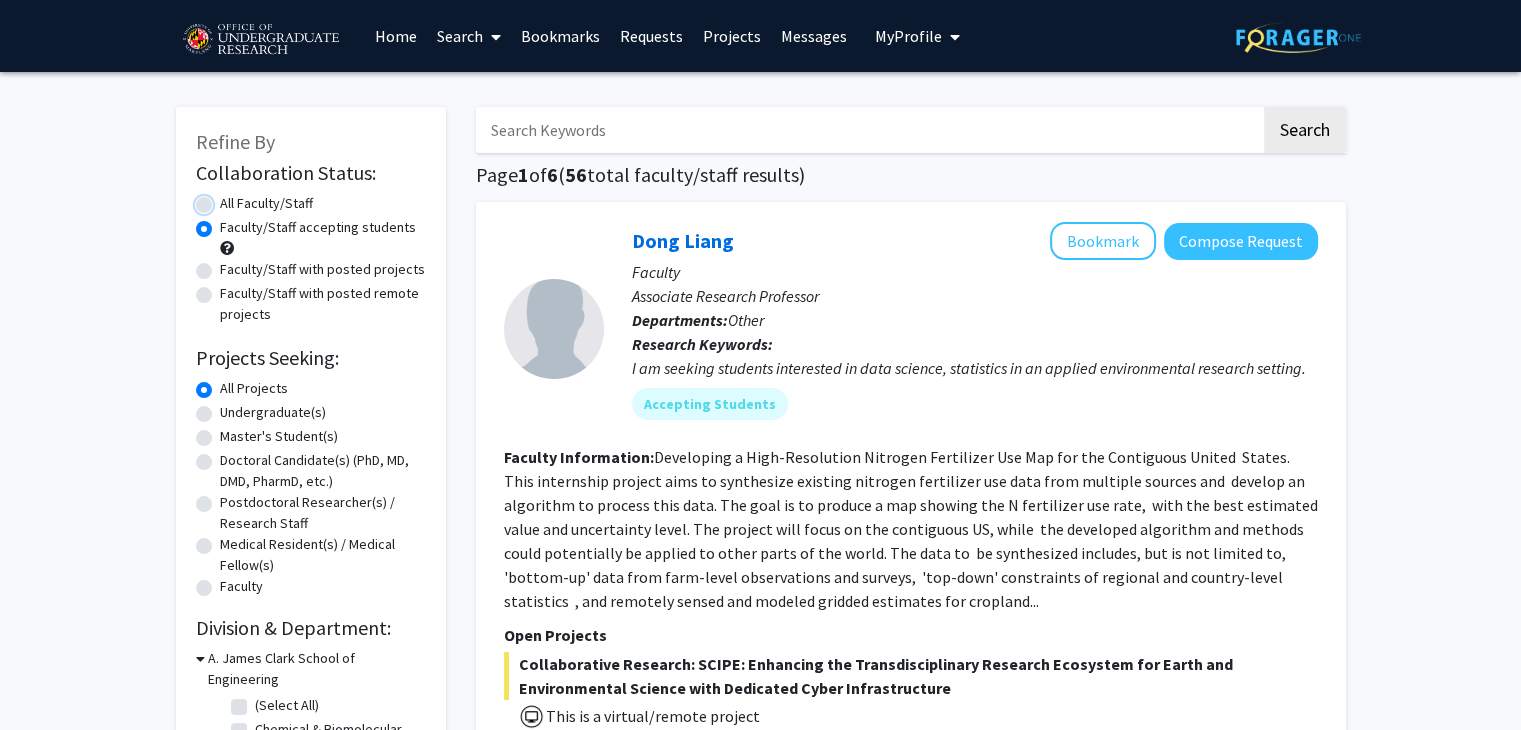 click on "All Faculty/Staff" at bounding box center [226, 199] 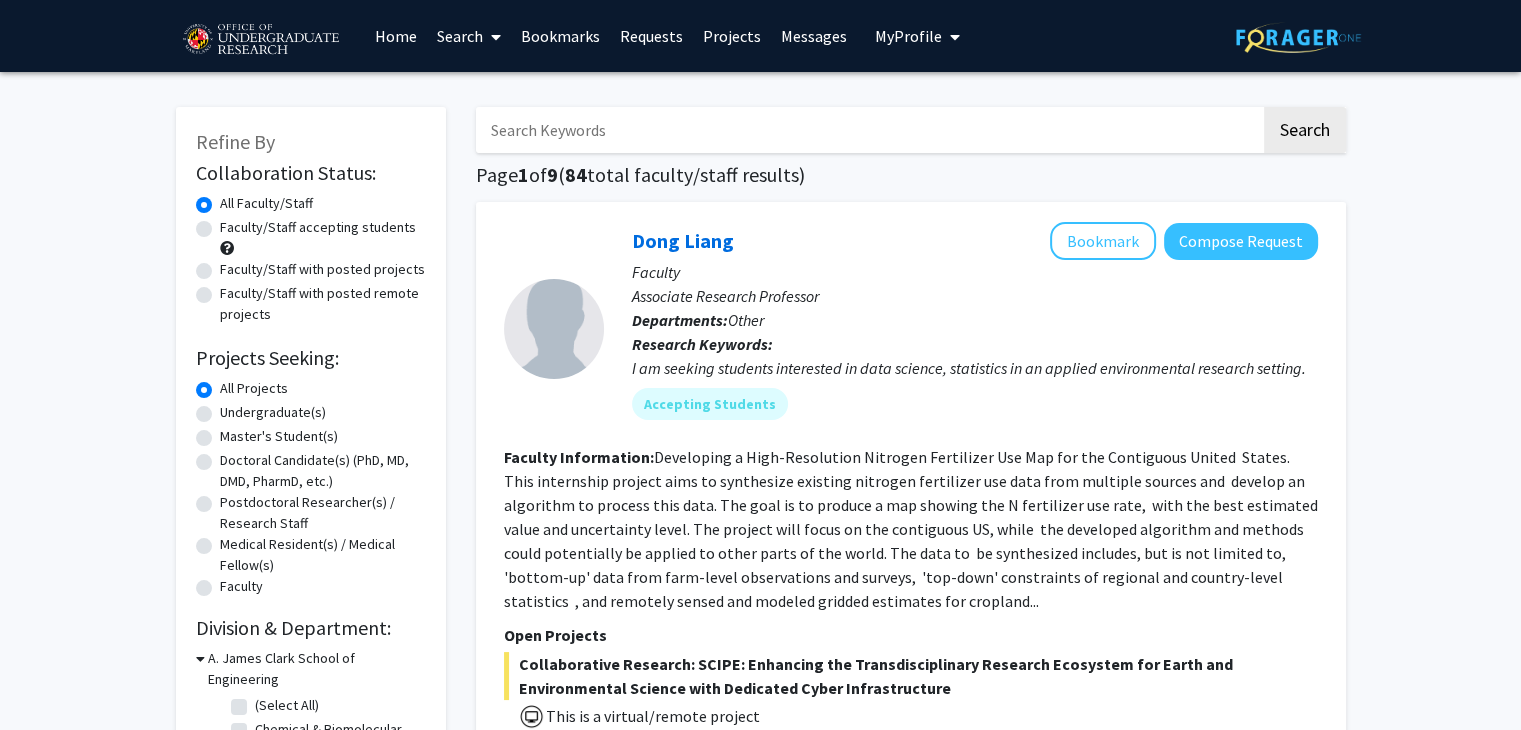 click on "Faculty/Staff accepting students" 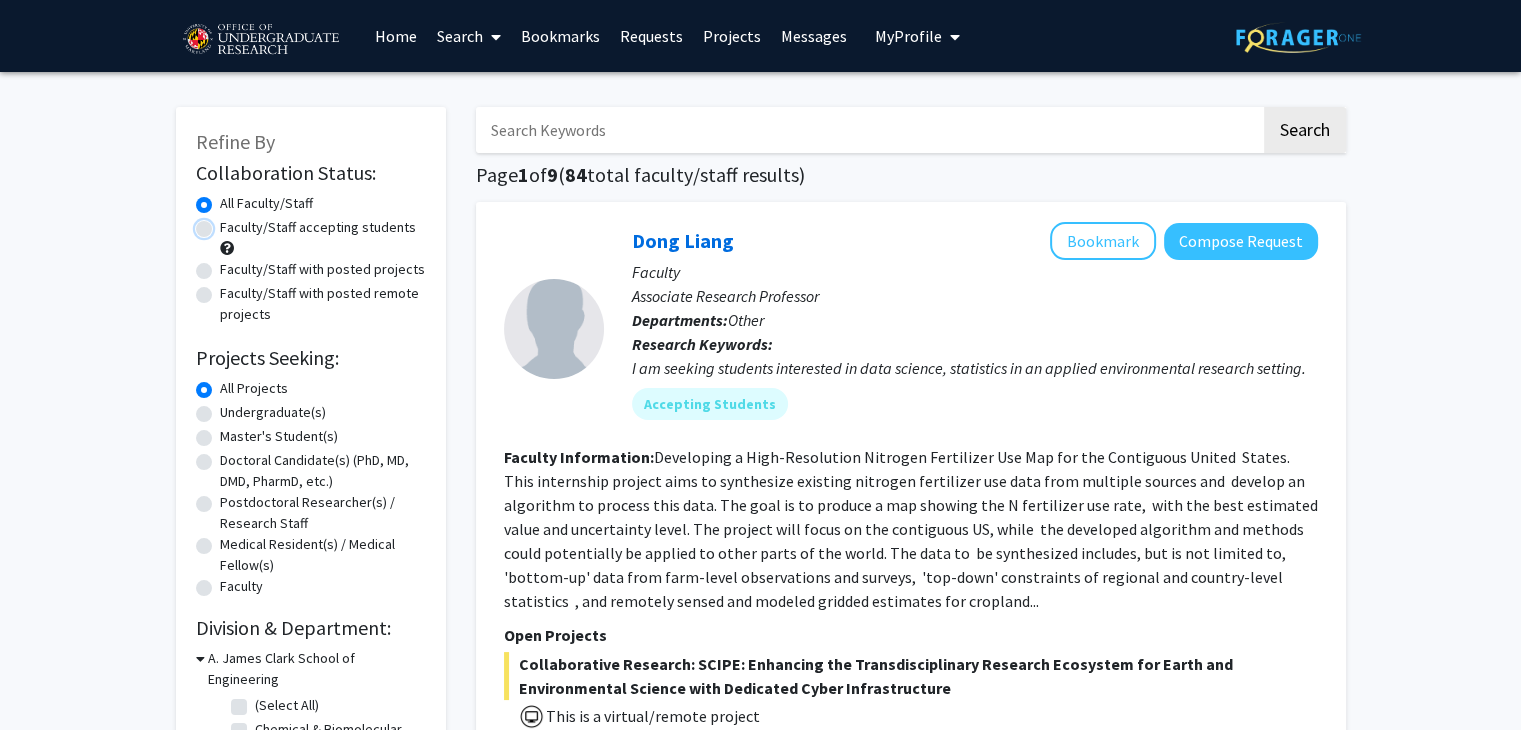 click on "Faculty/Staff accepting students" at bounding box center [226, 223] 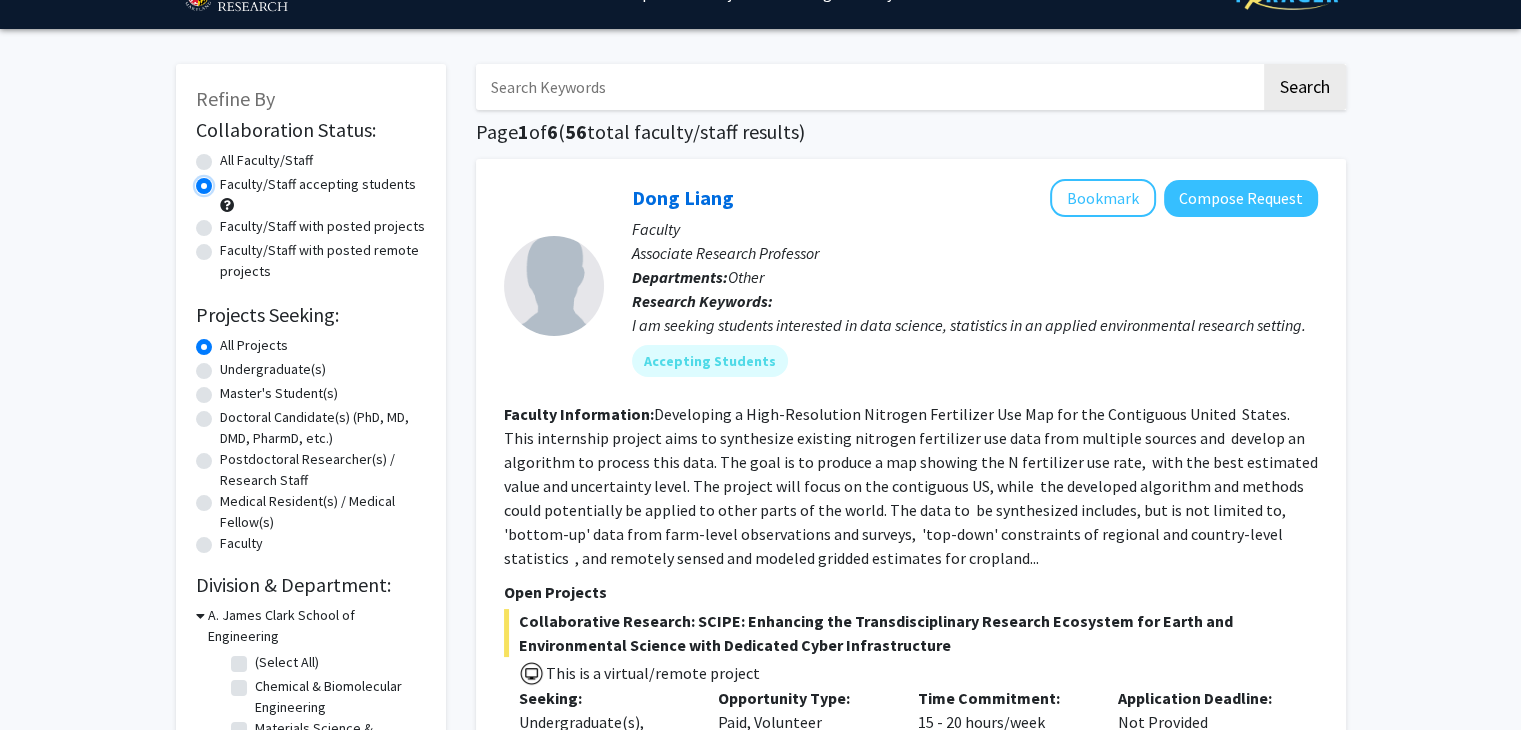 scroll, scrollTop: 48, scrollLeft: 0, axis: vertical 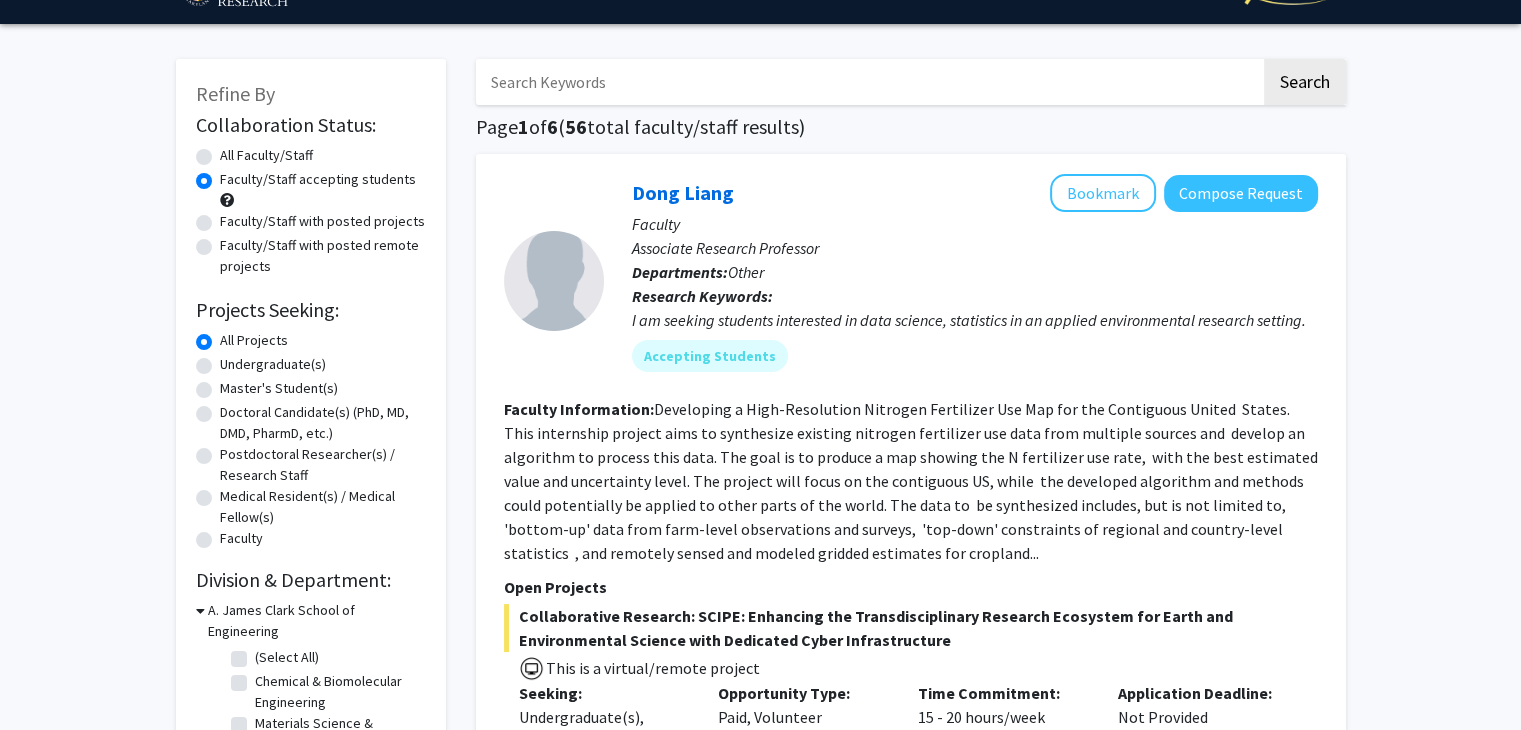 click on "Master's Student(s)" 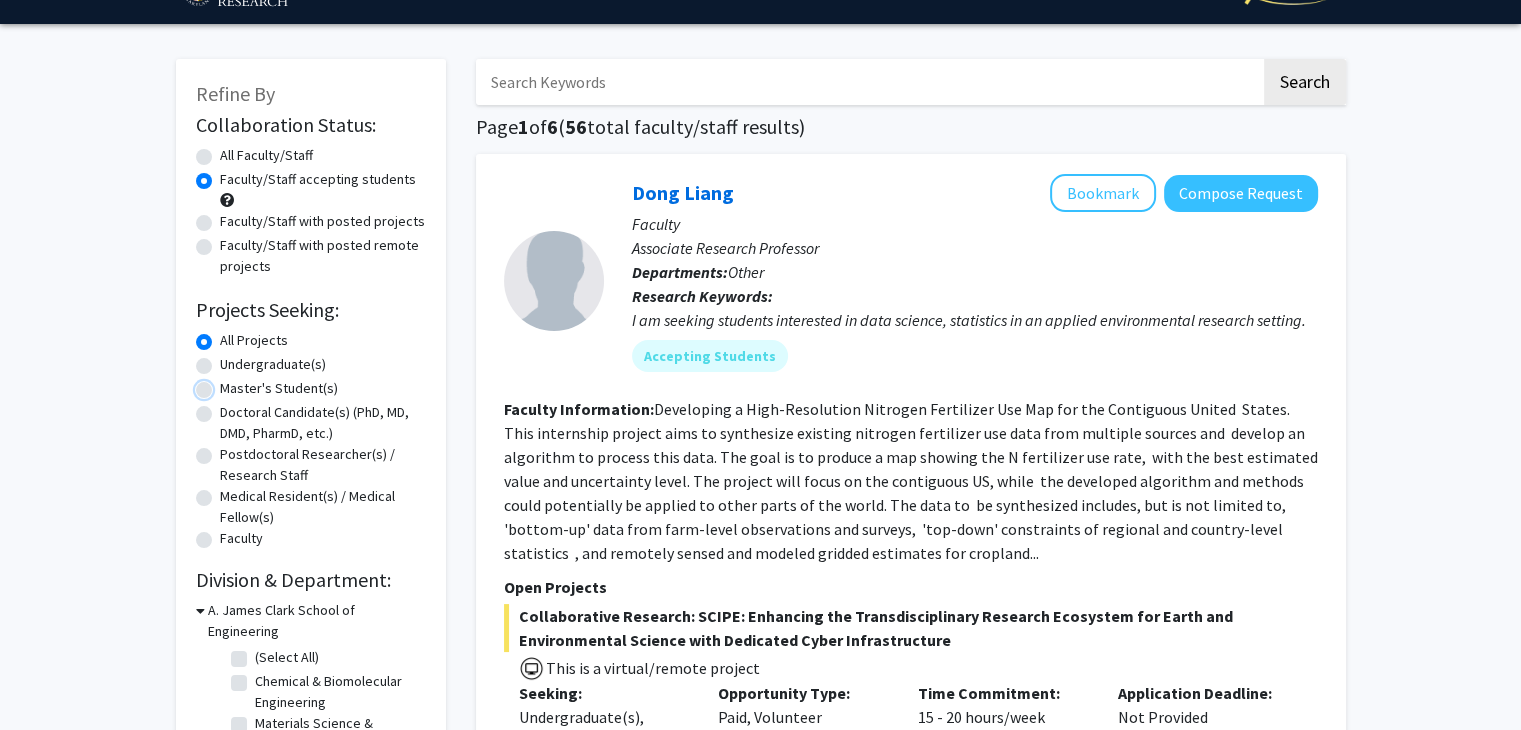 click on "Master's Student(s)" at bounding box center (226, 384) 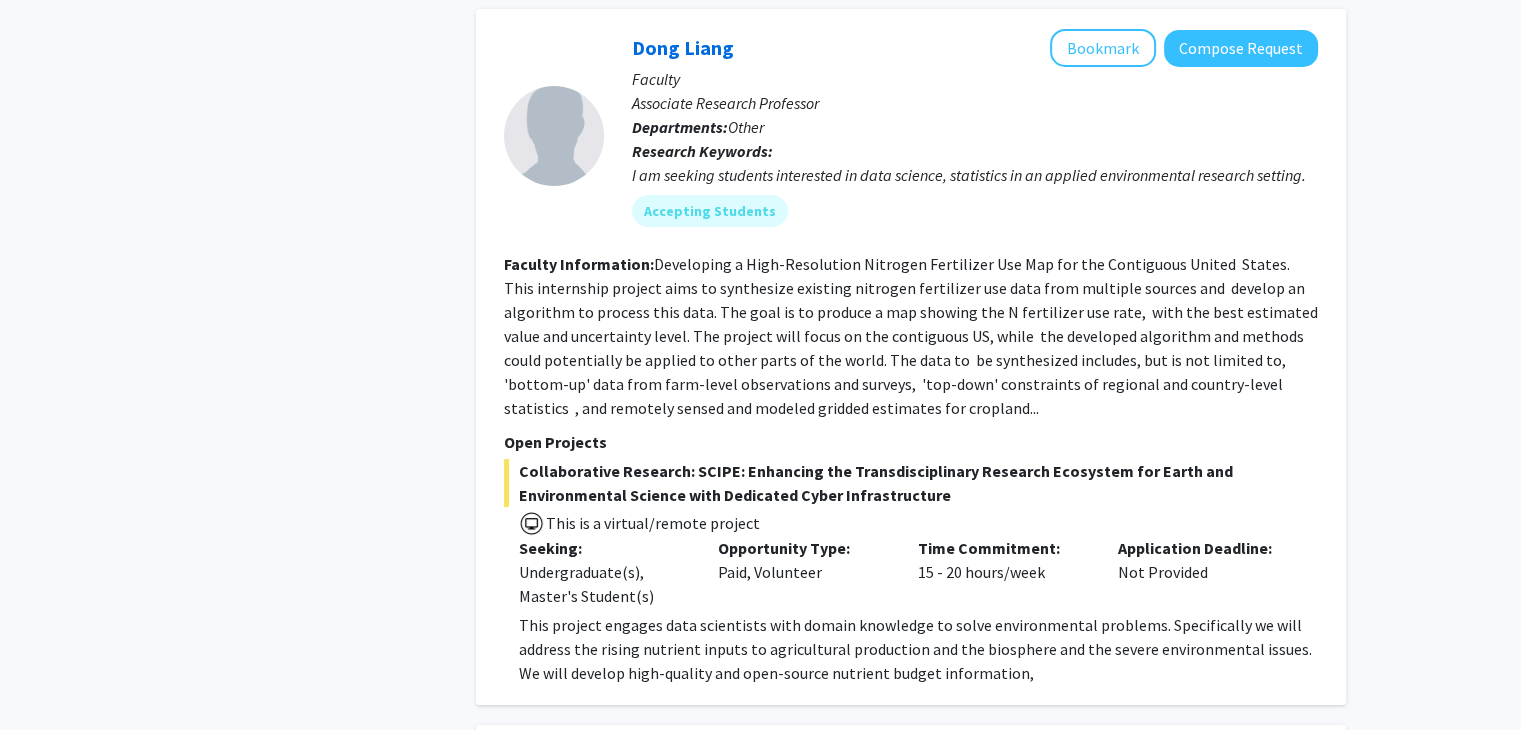 scroll, scrollTop: 7374, scrollLeft: 0, axis: vertical 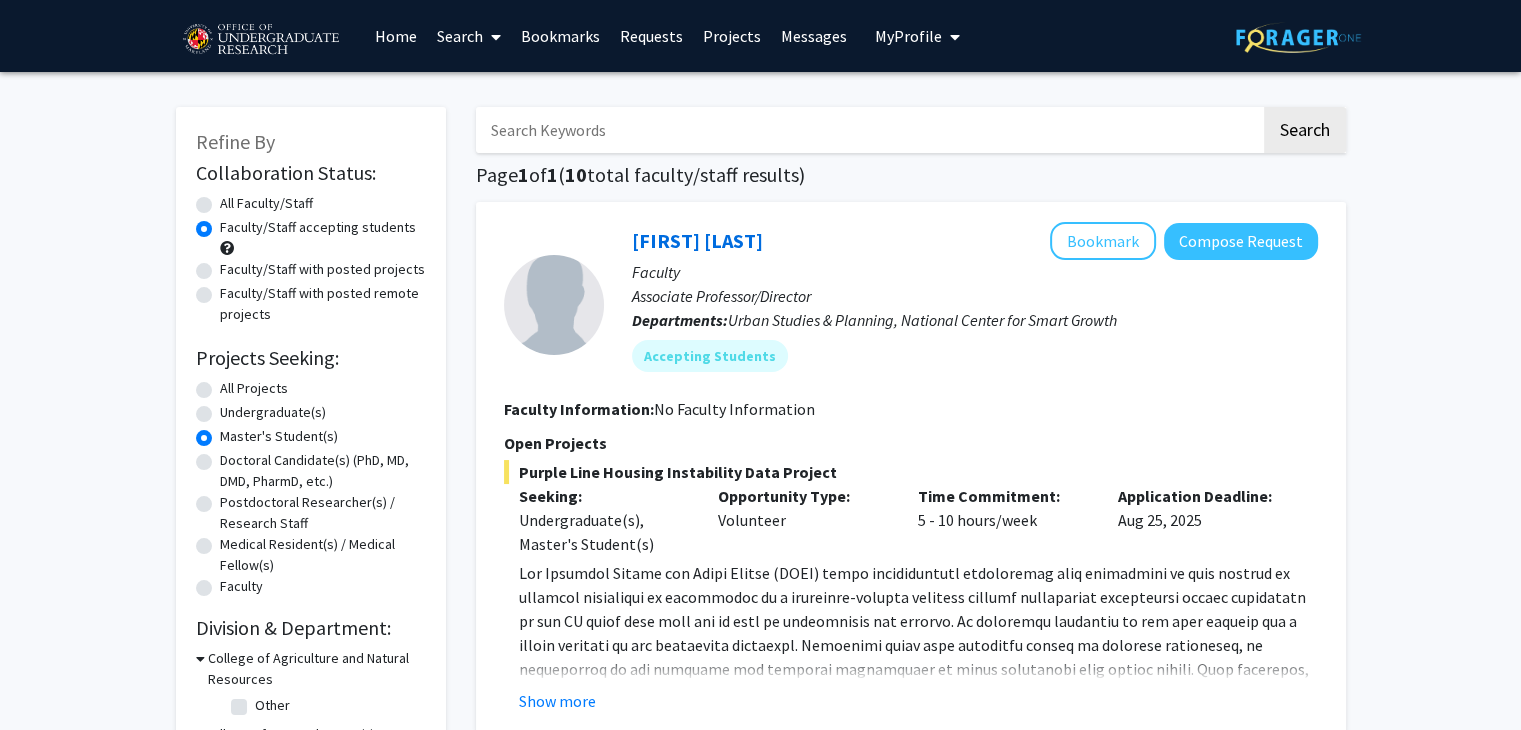 click on "All Faculty/Staff" 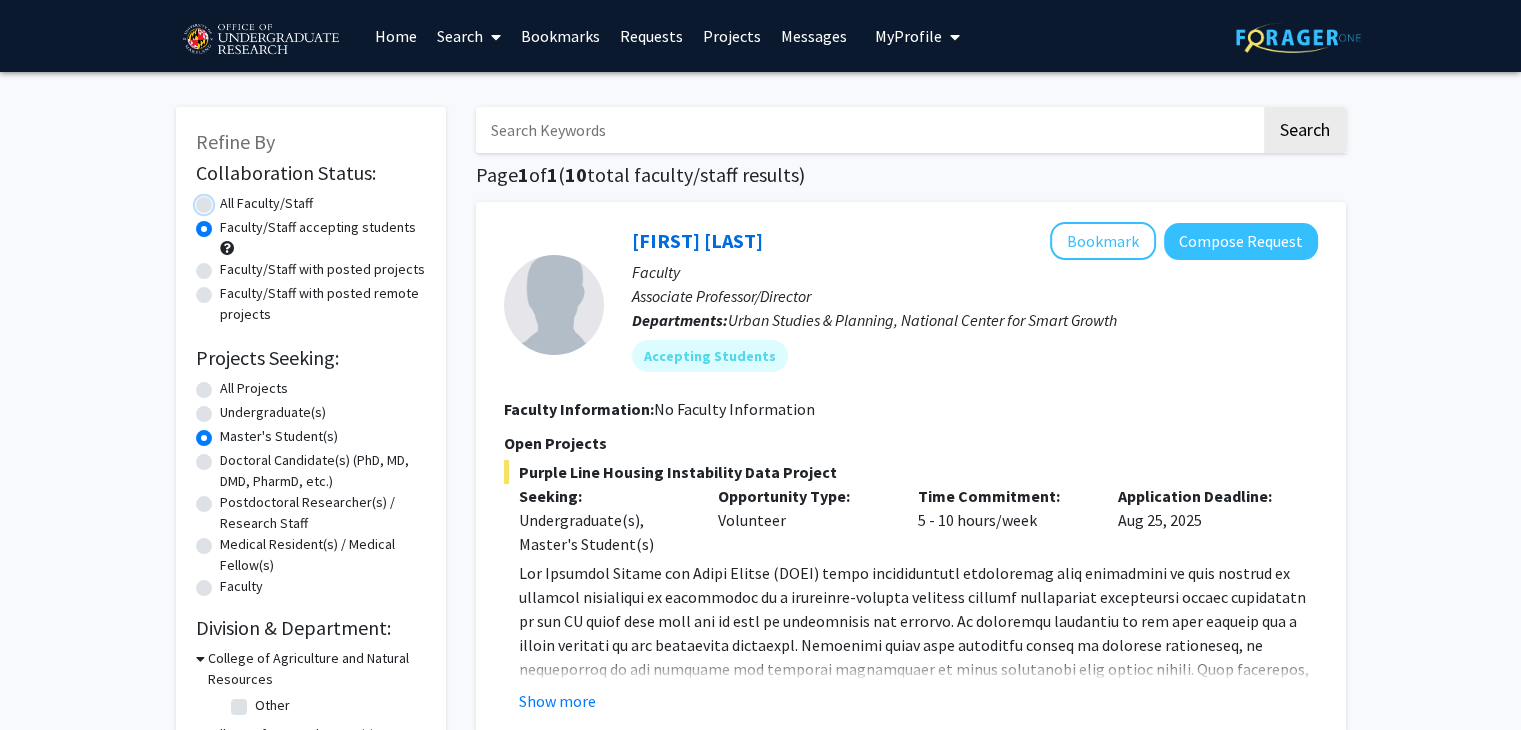 click on "All Faculty/Staff" at bounding box center [226, 199] 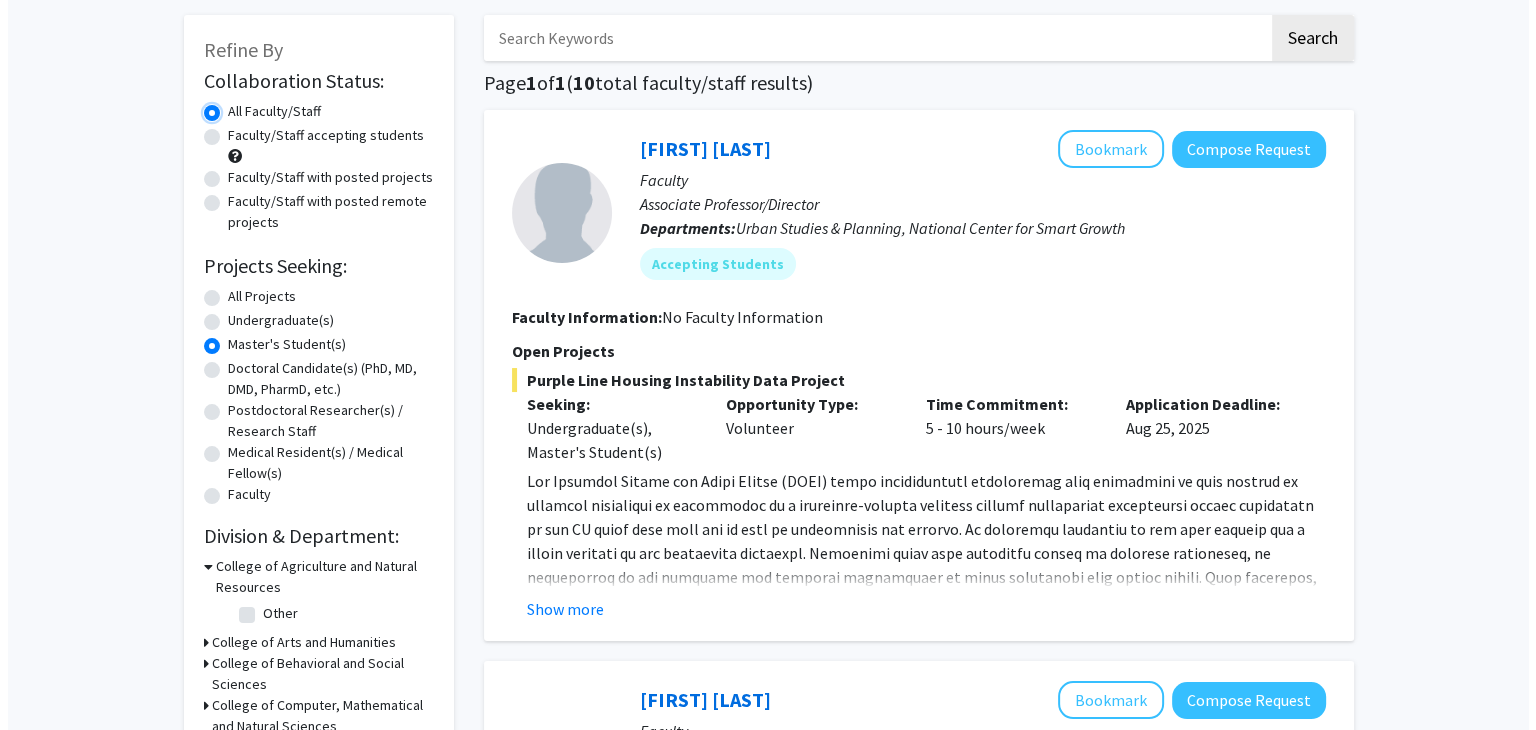 scroll, scrollTop: 0, scrollLeft: 0, axis: both 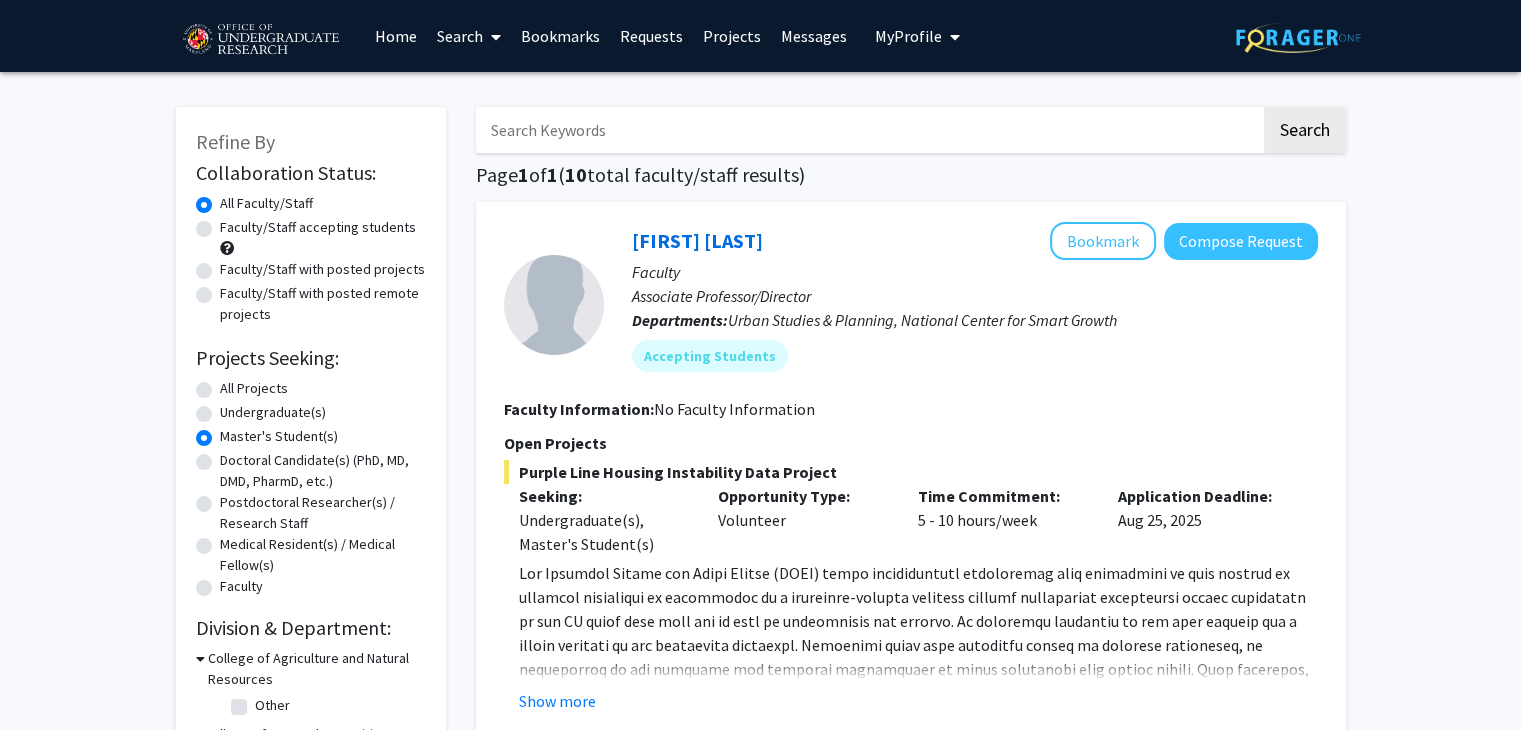 click on "My   Profile" at bounding box center (908, 36) 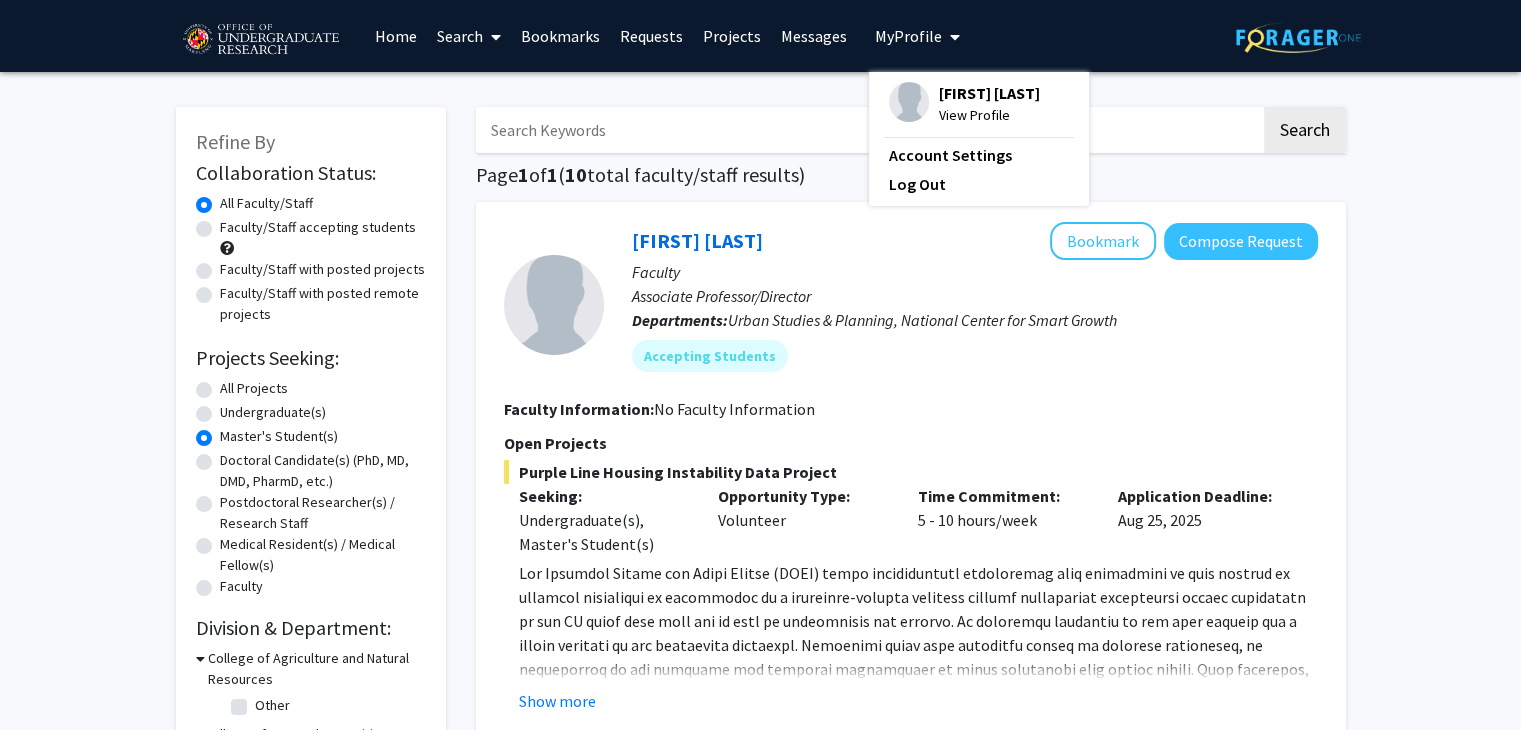 click on "Messages" at bounding box center [814, 36] 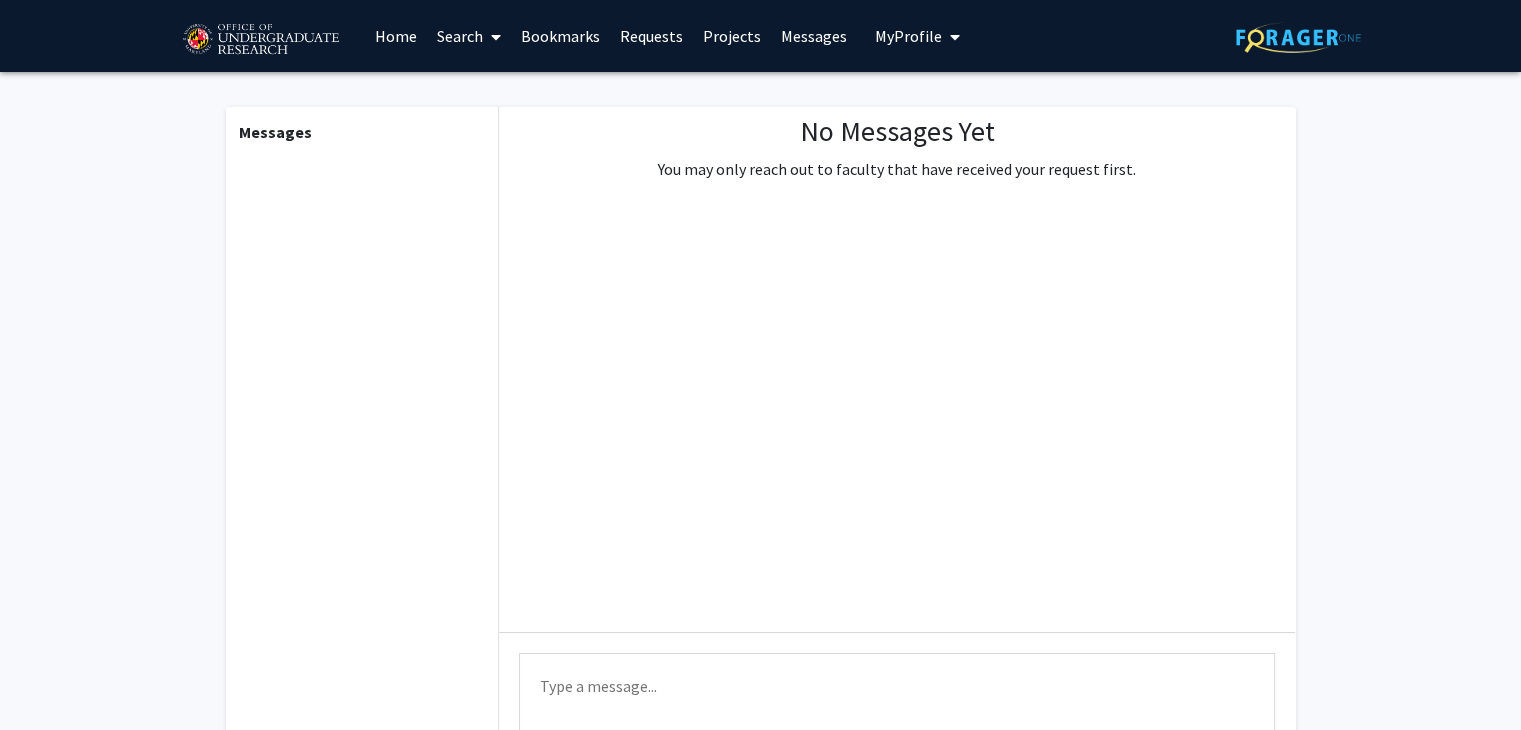 click on "Bookmarks" at bounding box center [560, 36] 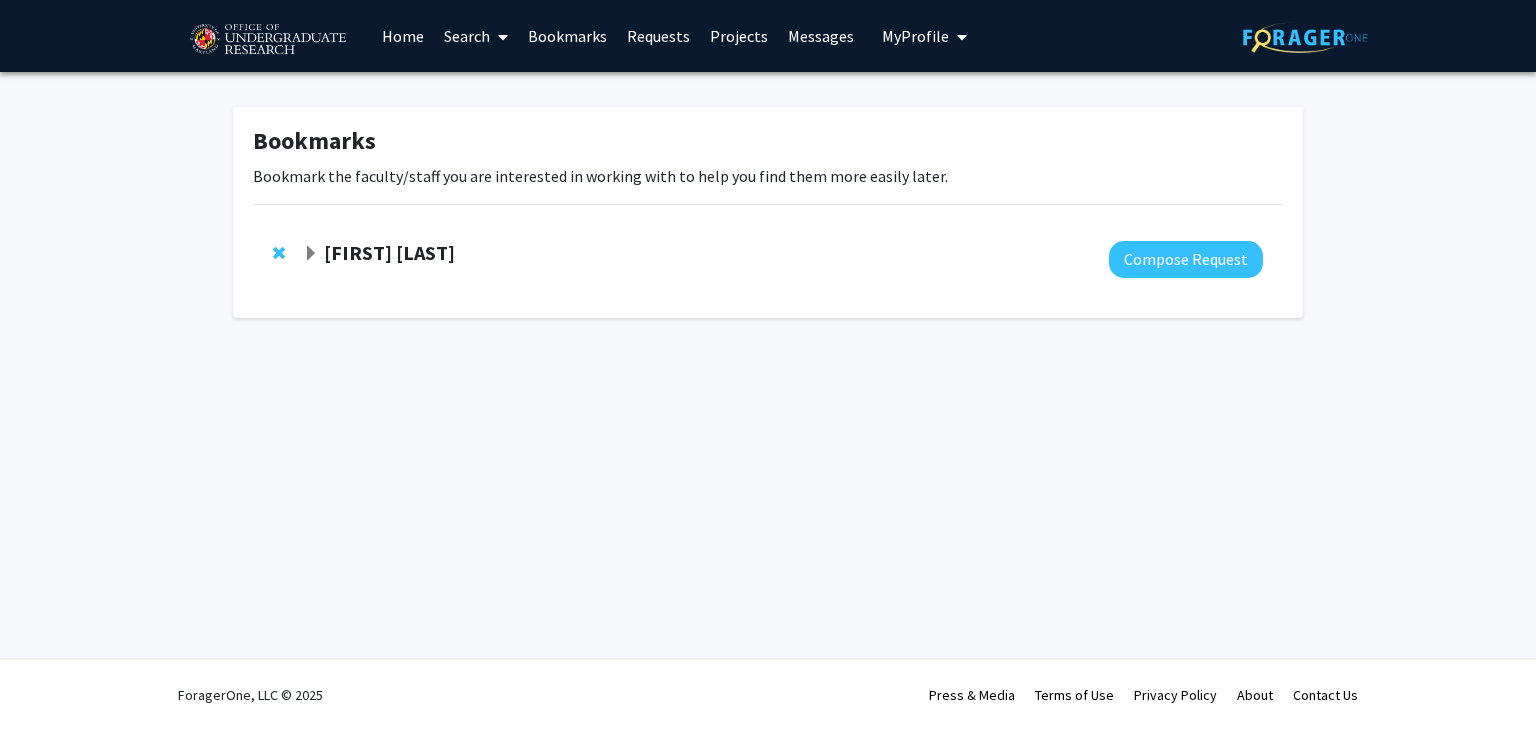 click on "[FIRST] [LAST]" 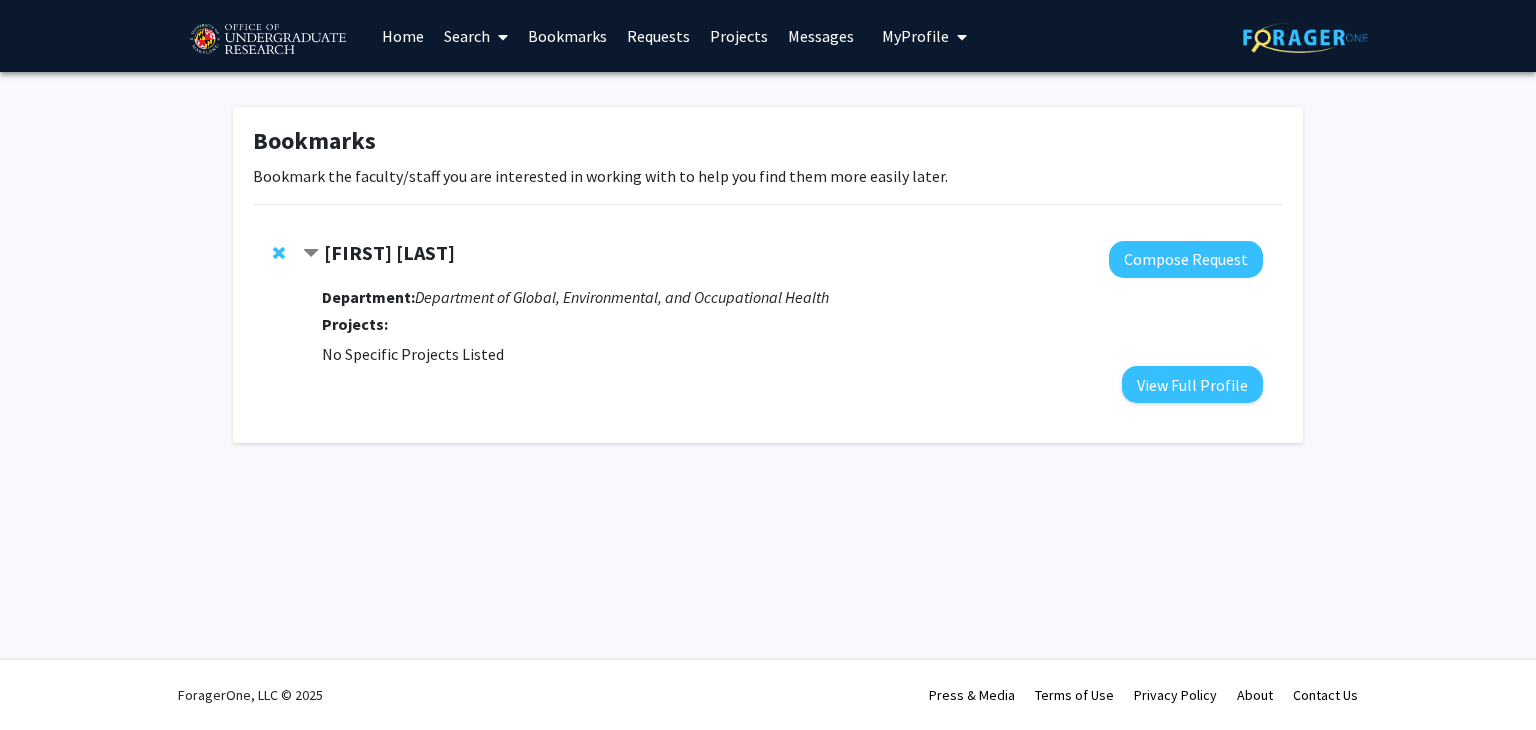 click on "[FIRST] [LAST]" 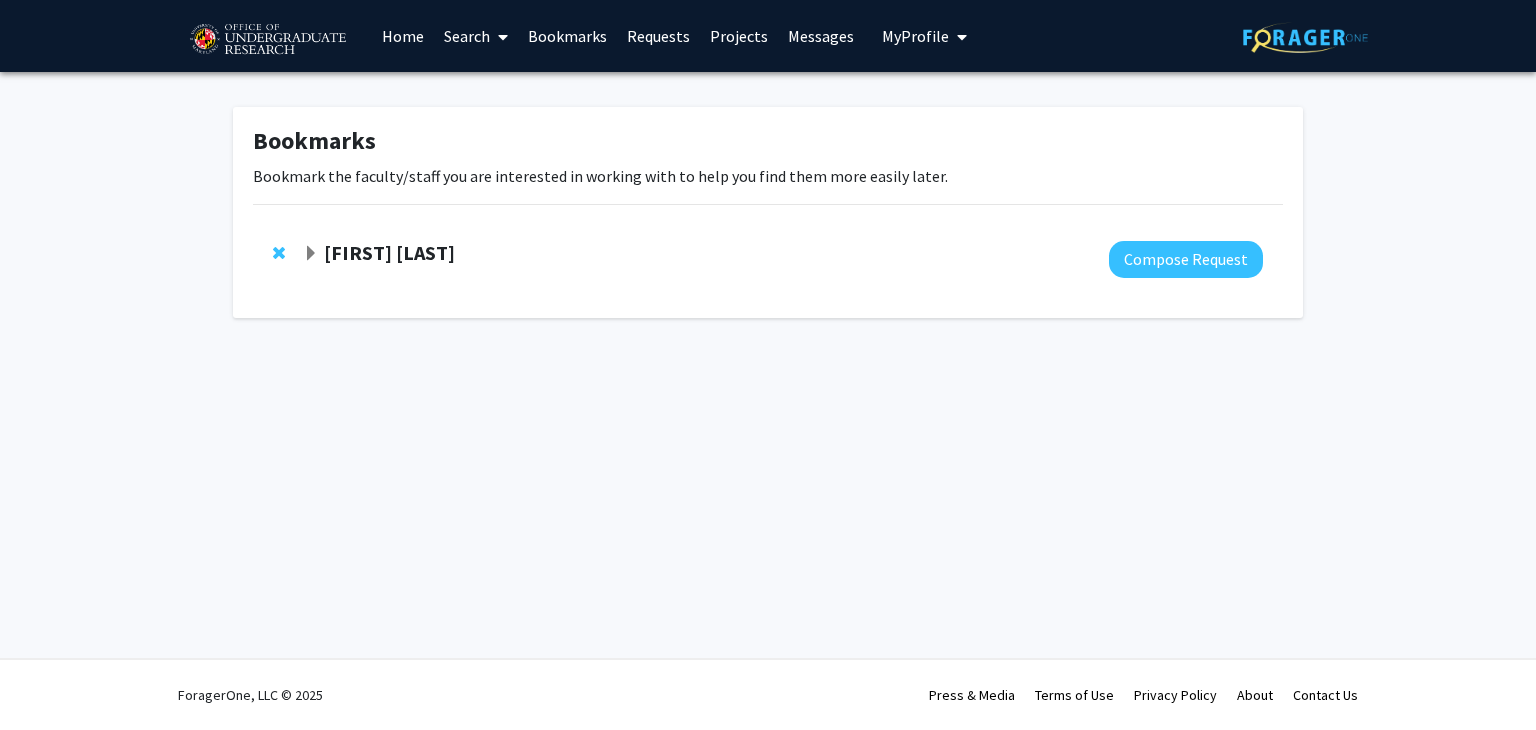 click on "[FIRST] [LAST]" 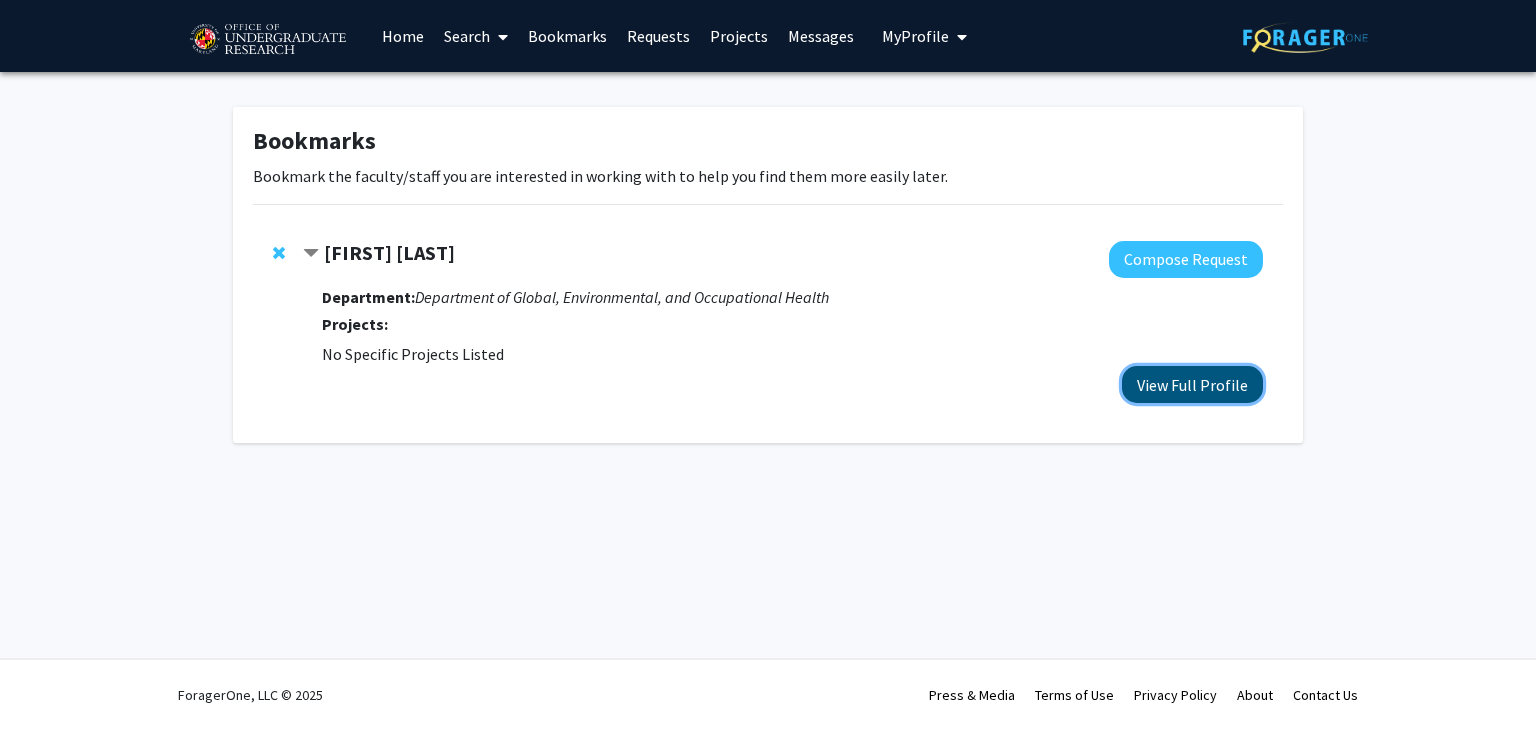 click on "View Full Profile" at bounding box center (1192, 384) 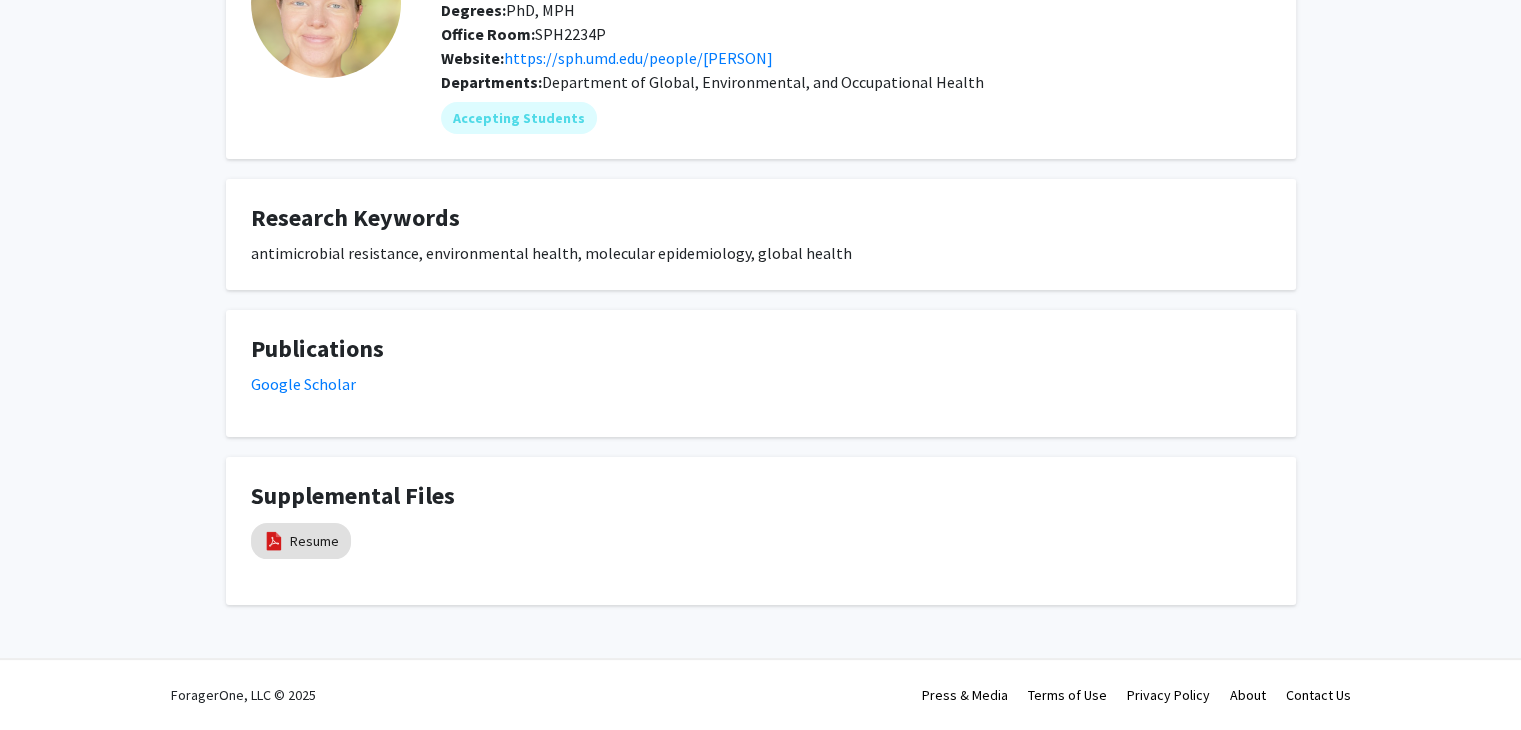 scroll, scrollTop: 0, scrollLeft: 0, axis: both 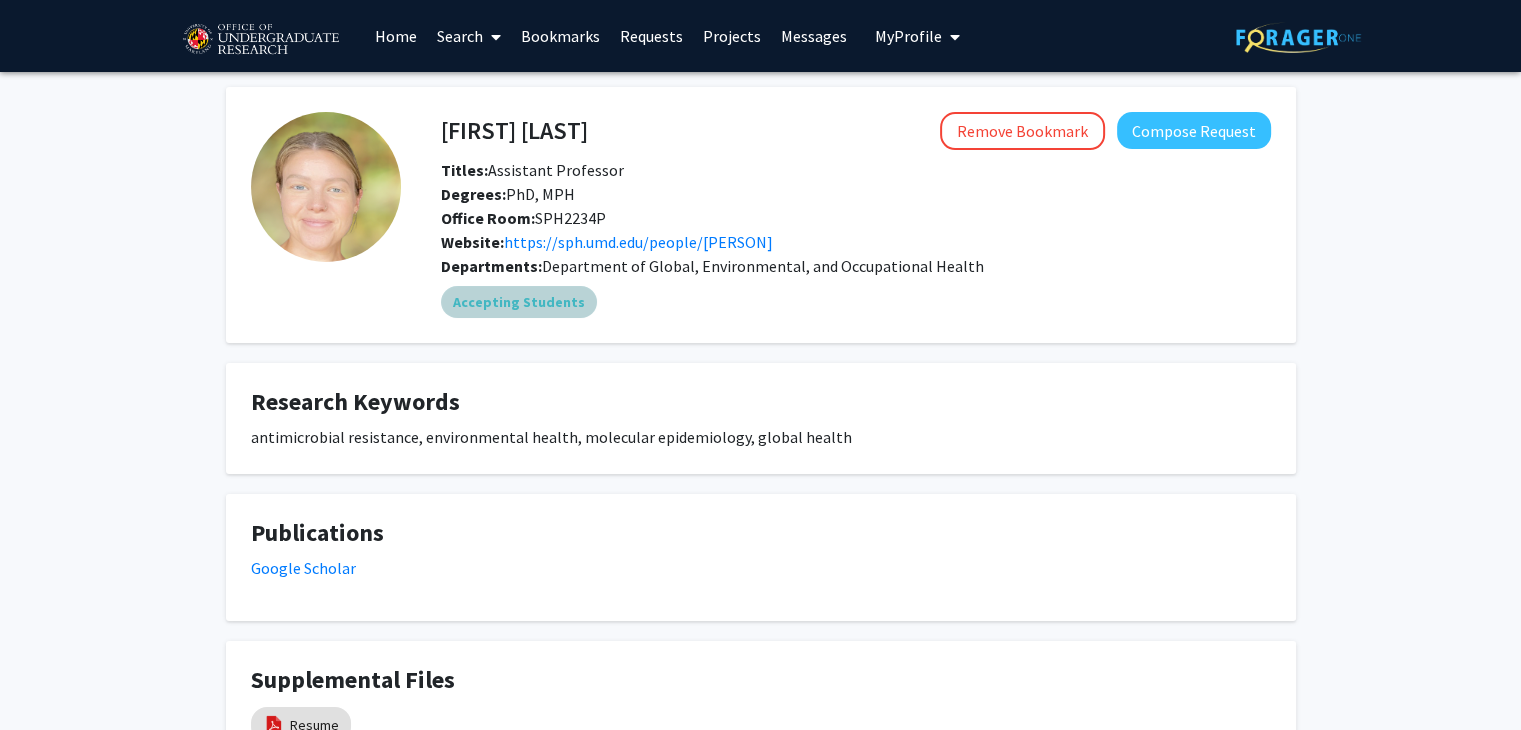 click on "Accepting Students" at bounding box center (519, 302) 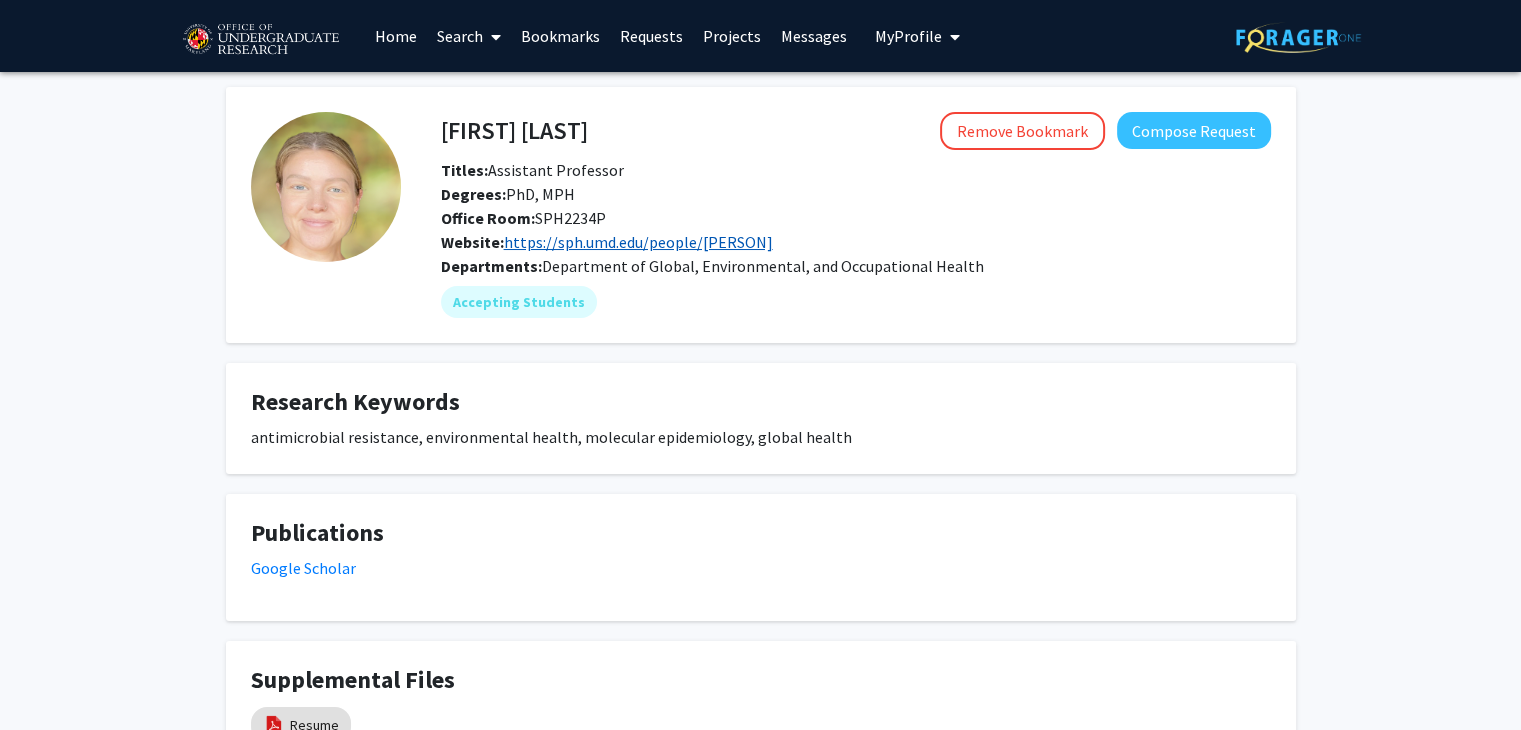 click on "https://sph.umd.edu/people/[PERSON]" 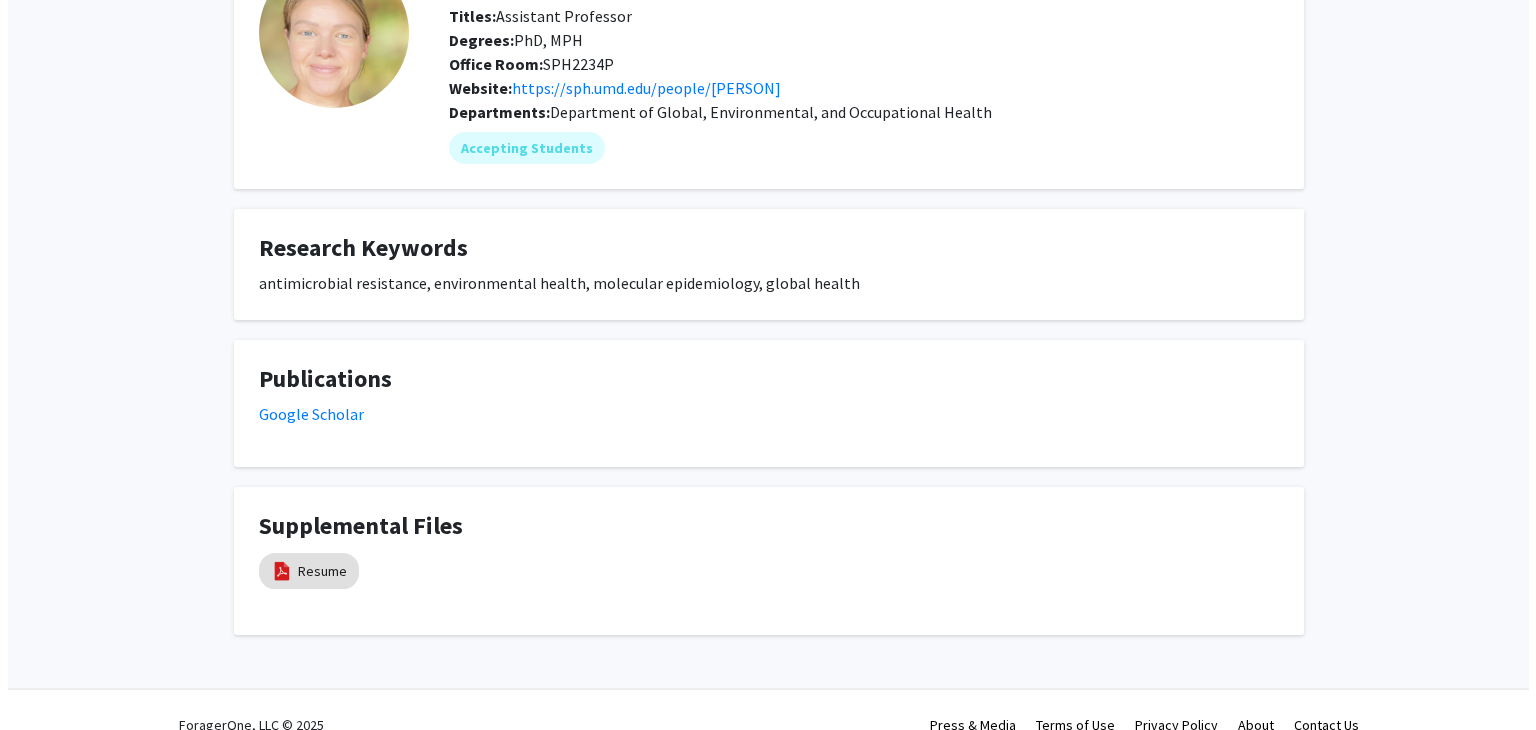 scroll, scrollTop: 184, scrollLeft: 0, axis: vertical 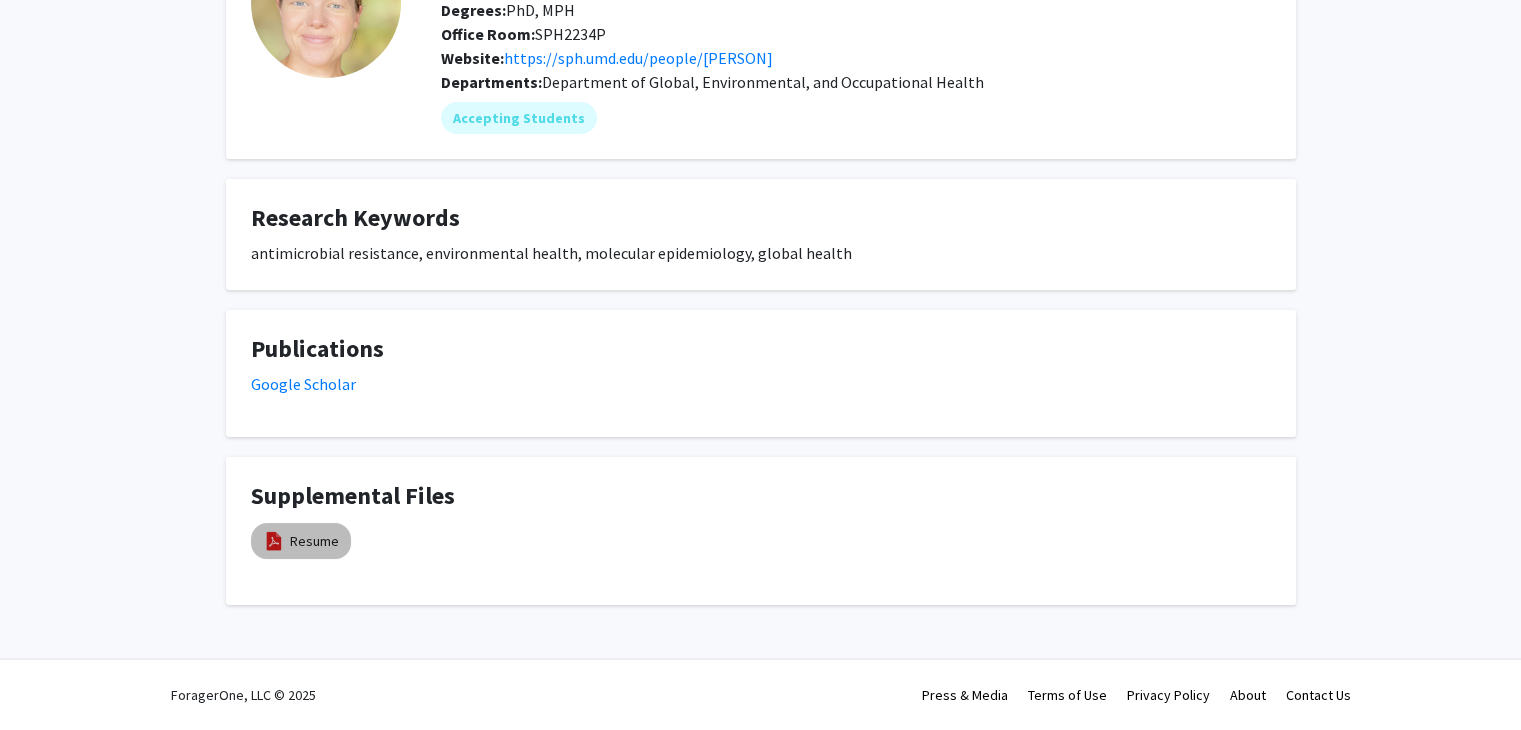 click on "Resume" at bounding box center (301, 541) 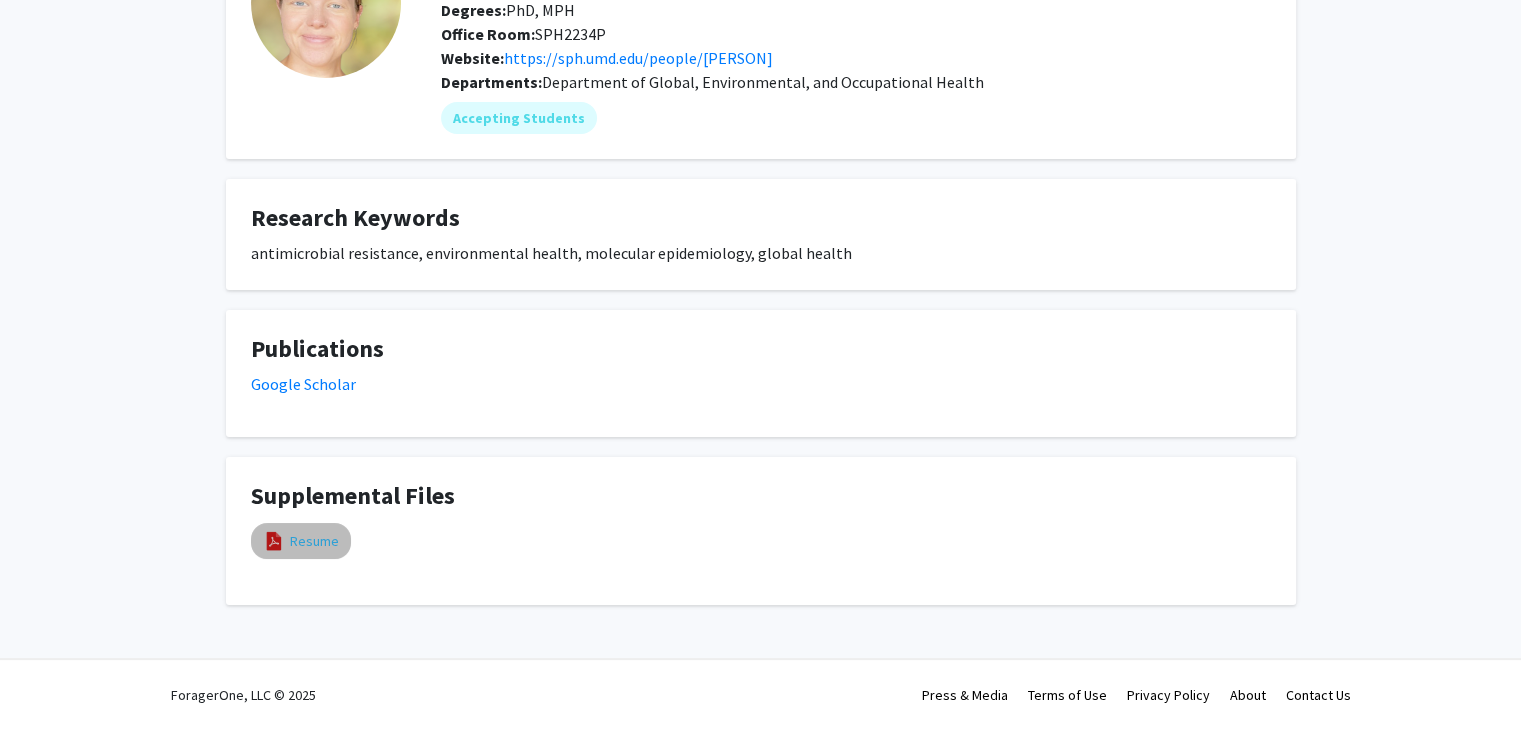 click on "Resume" at bounding box center (314, 541) 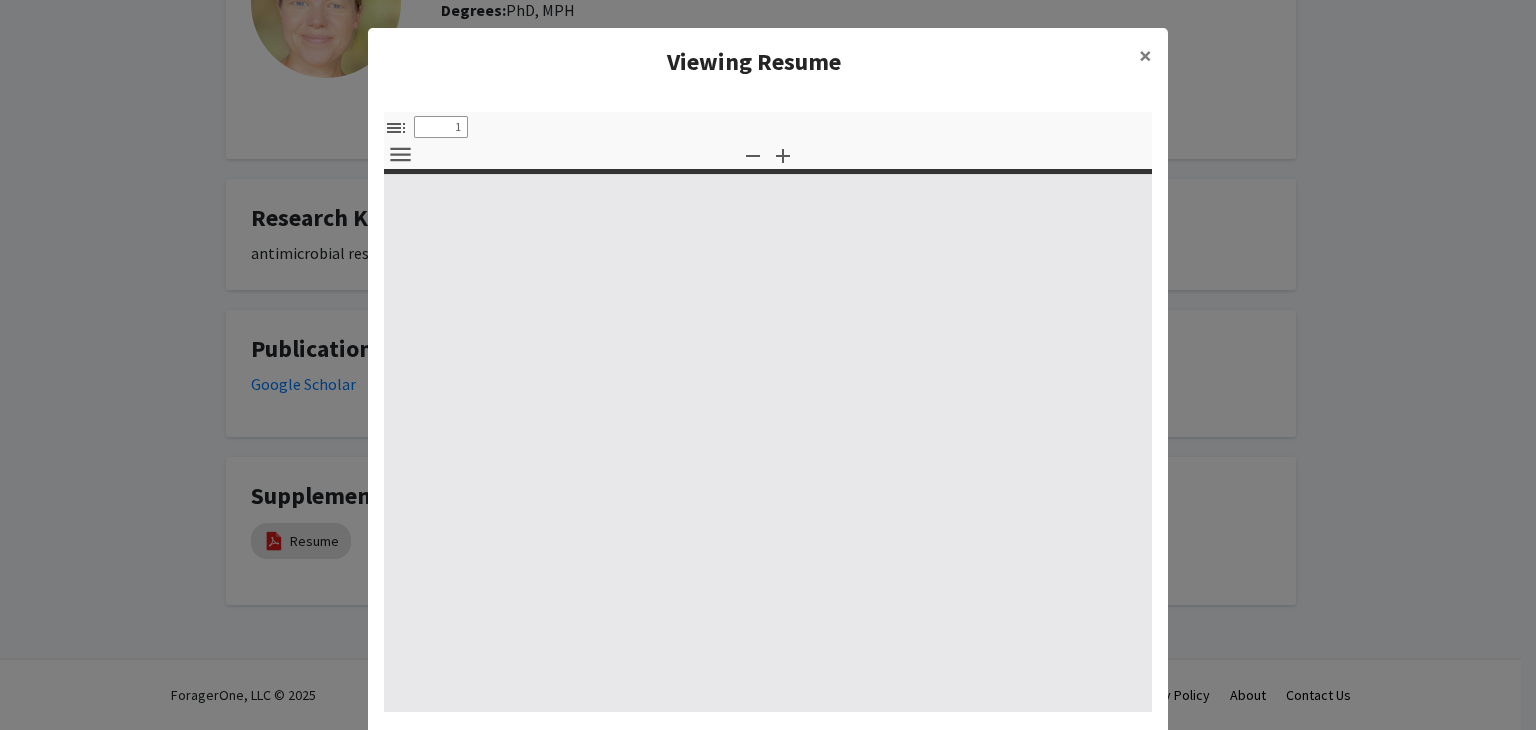 select on "custom" 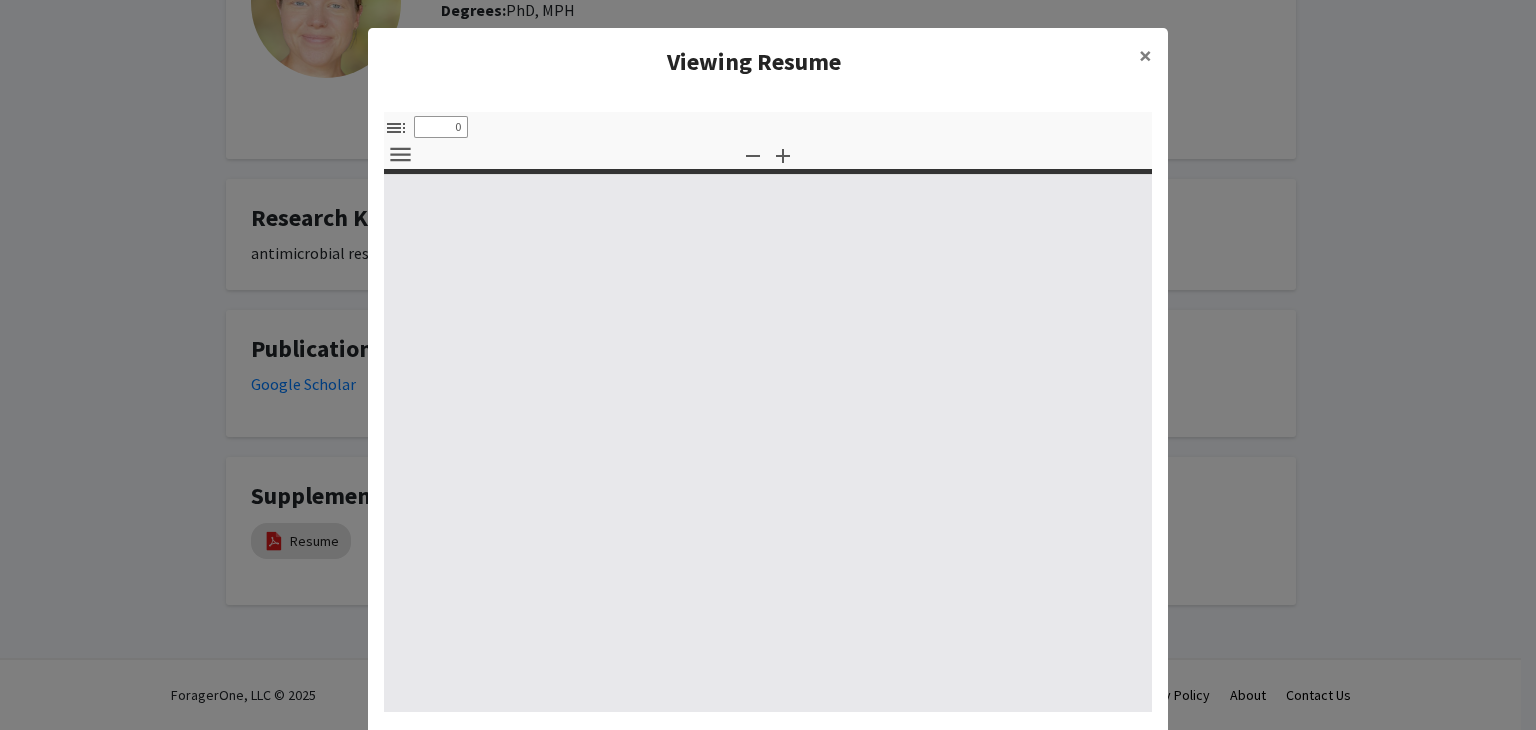 select on "custom" 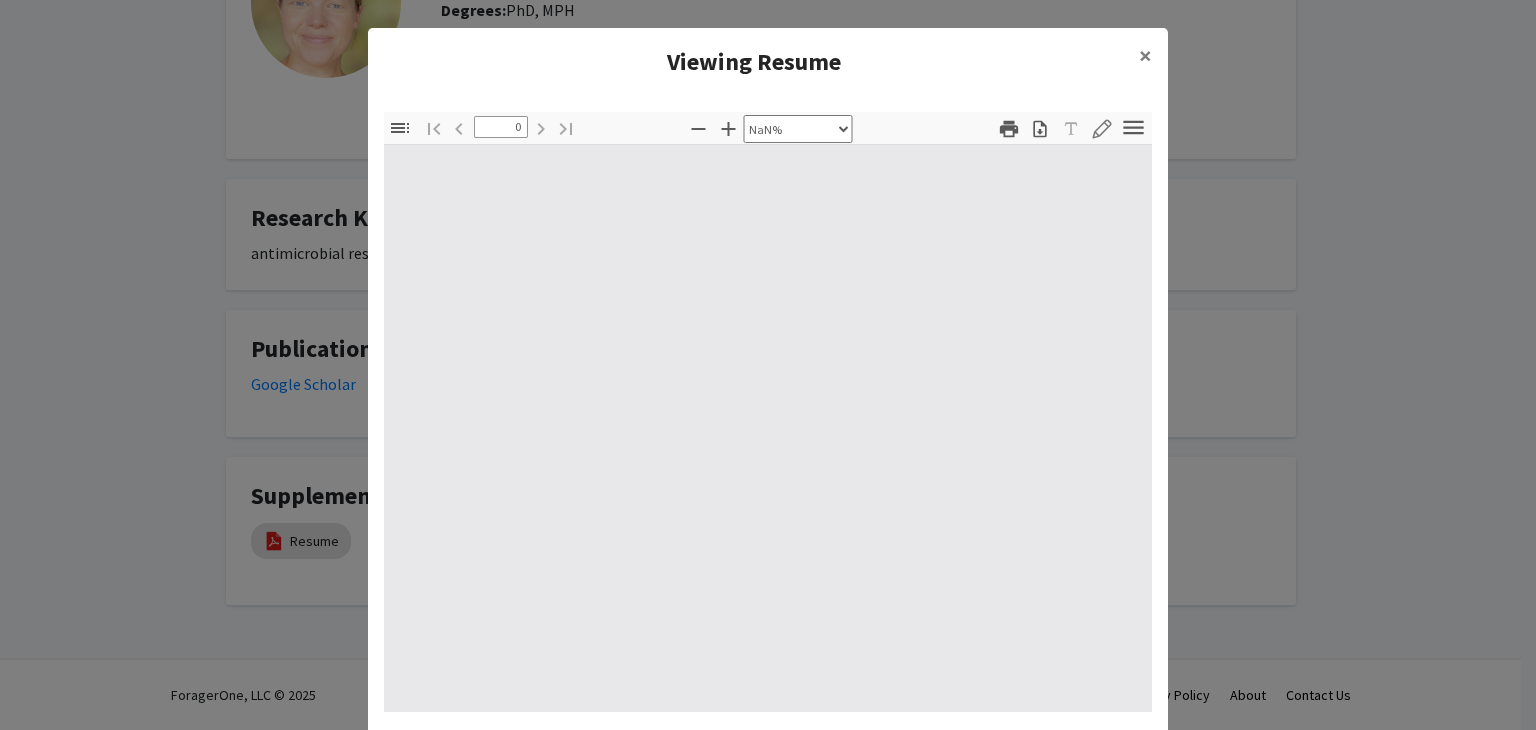 type on "1" 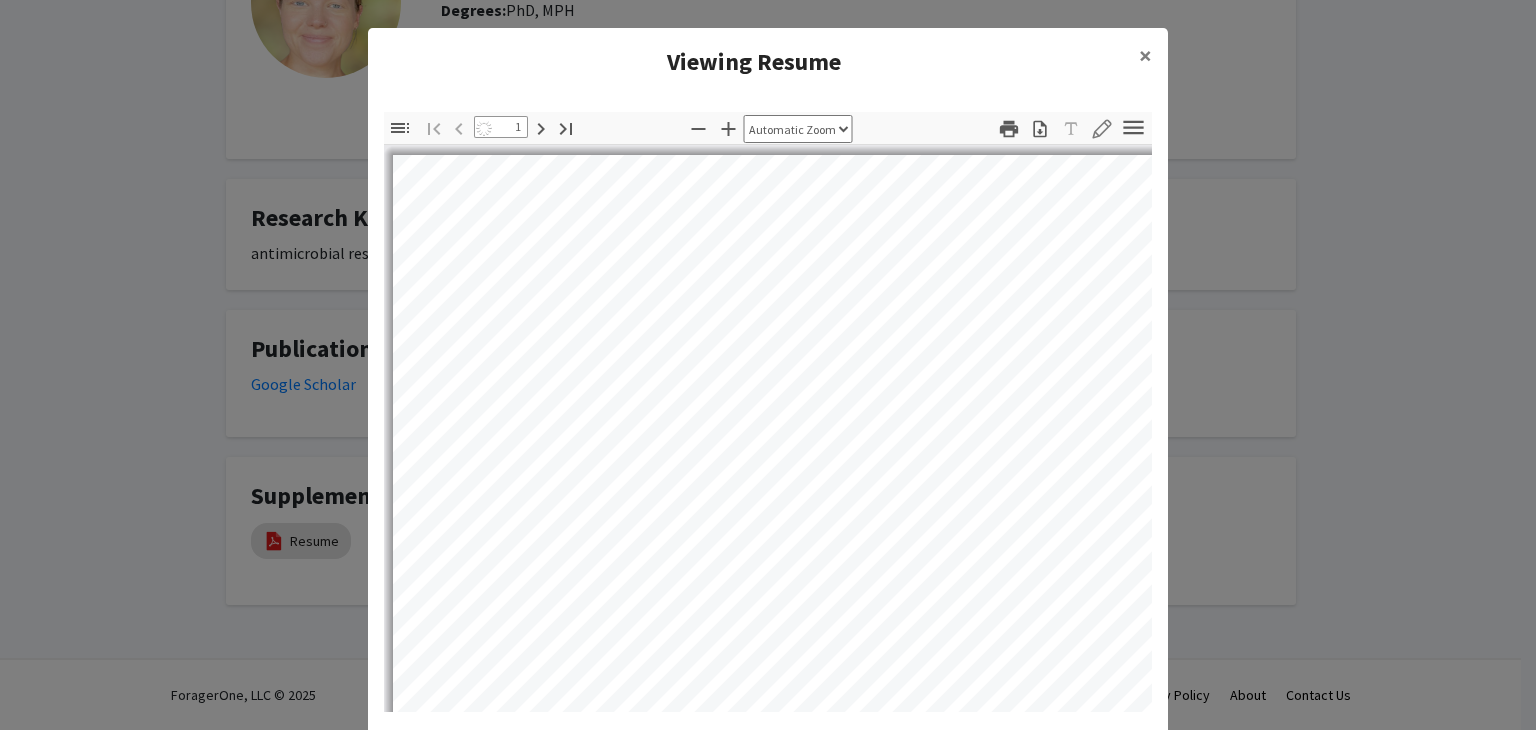 select on "auto" 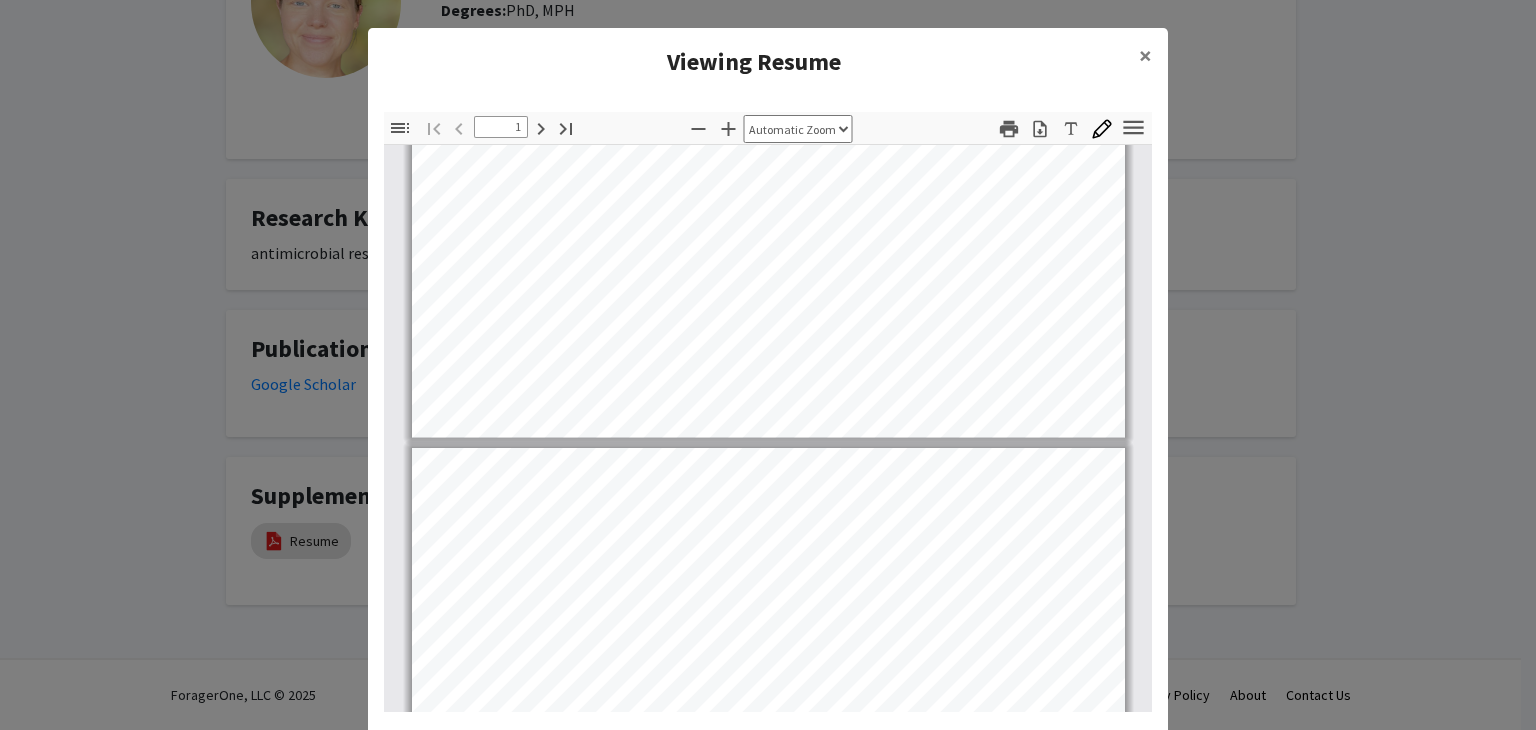 scroll, scrollTop: 644, scrollLeft: 0, axis: vertical 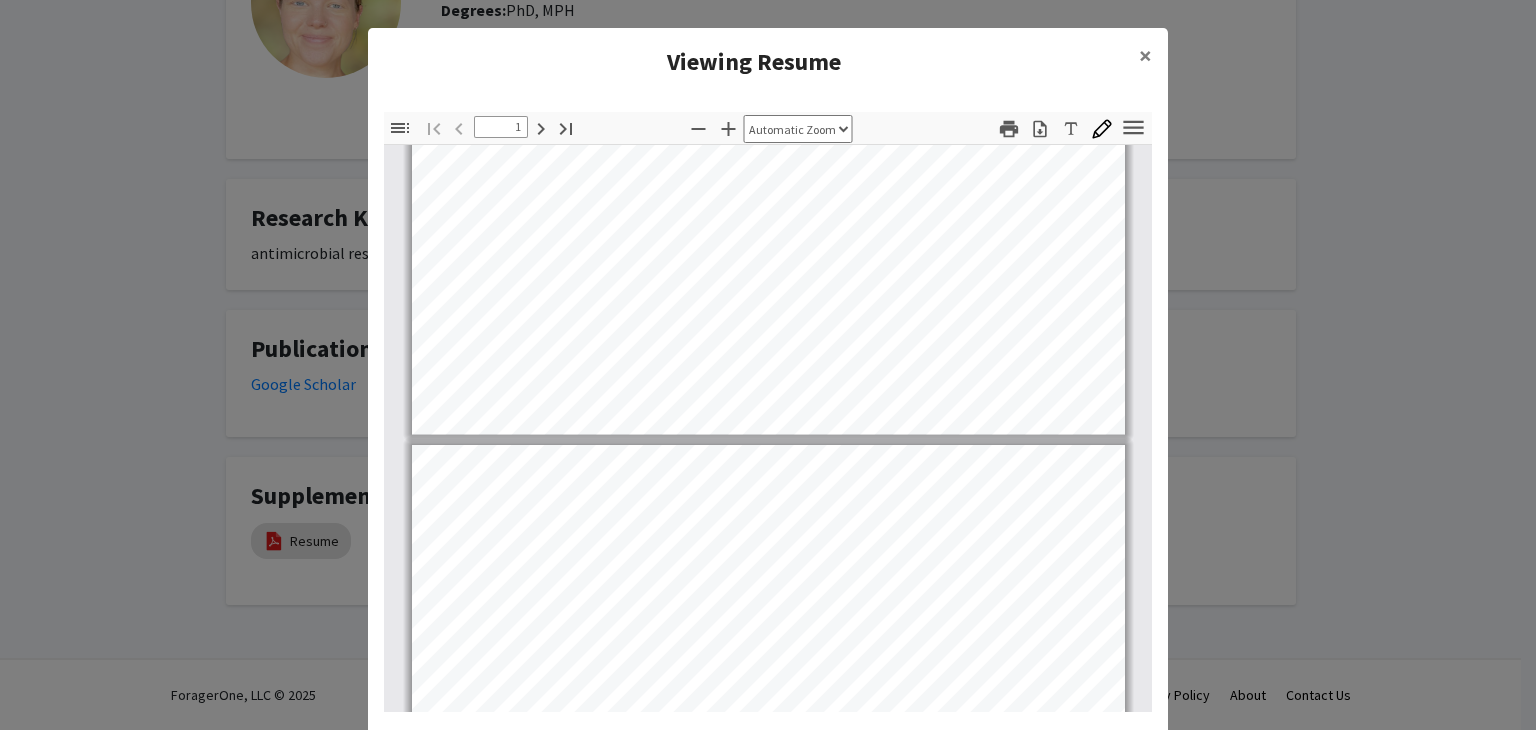 click on "Skip navigation  Home  Search  Bookmarks  Requests  Projects Messages  My   Profile  Jordan Palmer View Profile Account Settings Log Out Complete your profile ×  To continue, you need to make sure you've filled out your name, major, and year on your profile so it can be shared with faculty members.  Trust us, we’re here to save you time!  Continue exploring the site   Go to profile   Heather Amato  Remove Bookmark  Compose Request  Titles:   Assistant Professor  Degrees:   PhD, MPH  Office Room:   SPH2234P  Website:  https://sph.umd.edu/people/heather-k-amato Departments:   Department of Global, Environmental, and Occupational Health  Accepting Students  Research Keywords  antimicrobial resistance, environmental health, molecular epidemiology, global health  Publications  Google Scholar Supplemental Files  Resume   ForagerOne, LLC © 2025  Press & Media Terms of Use Privacy Policy About Contact Us
×" at bounding box center (768, 181) 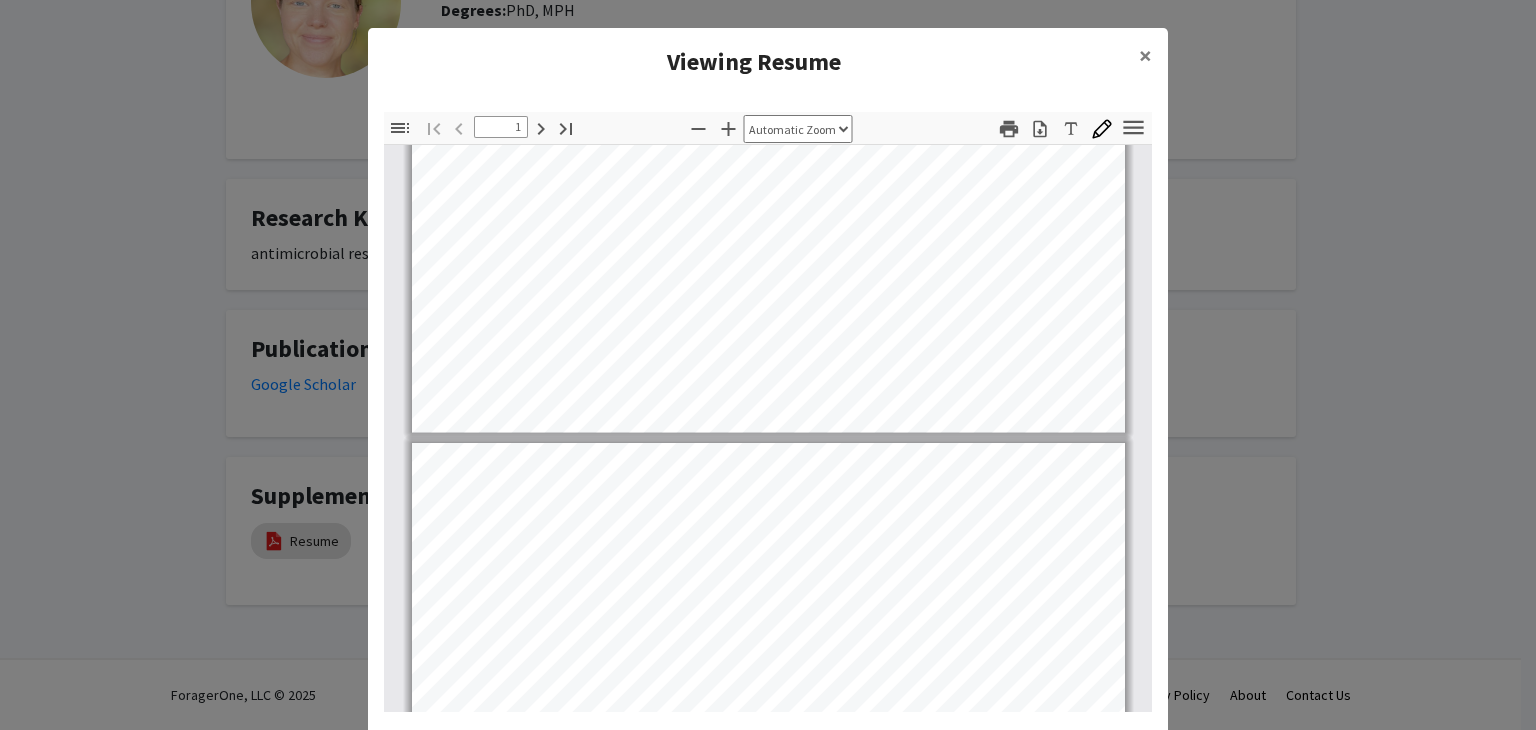 type on "2" 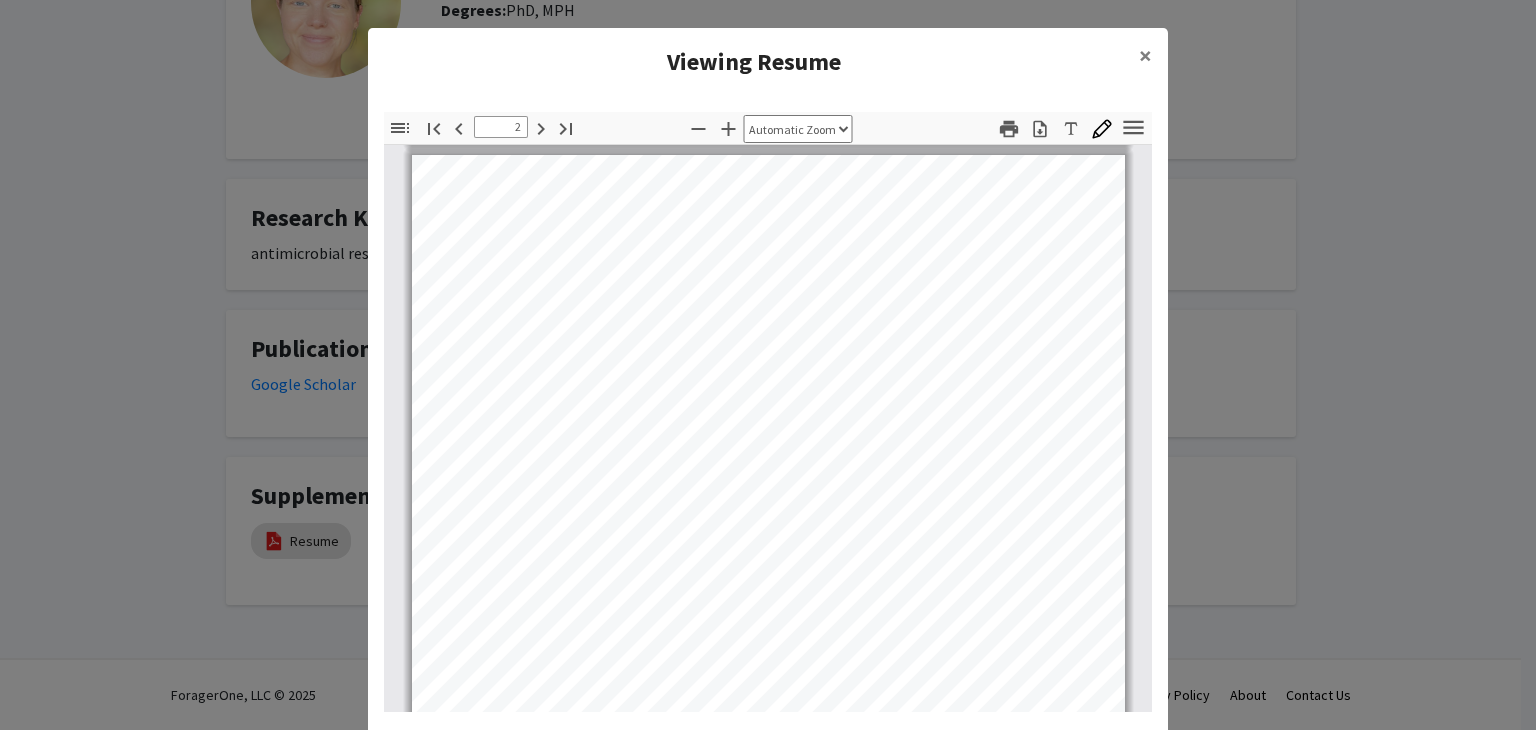 scroll, scrollTop: 971, scrollLeft: 0, axis: vertical 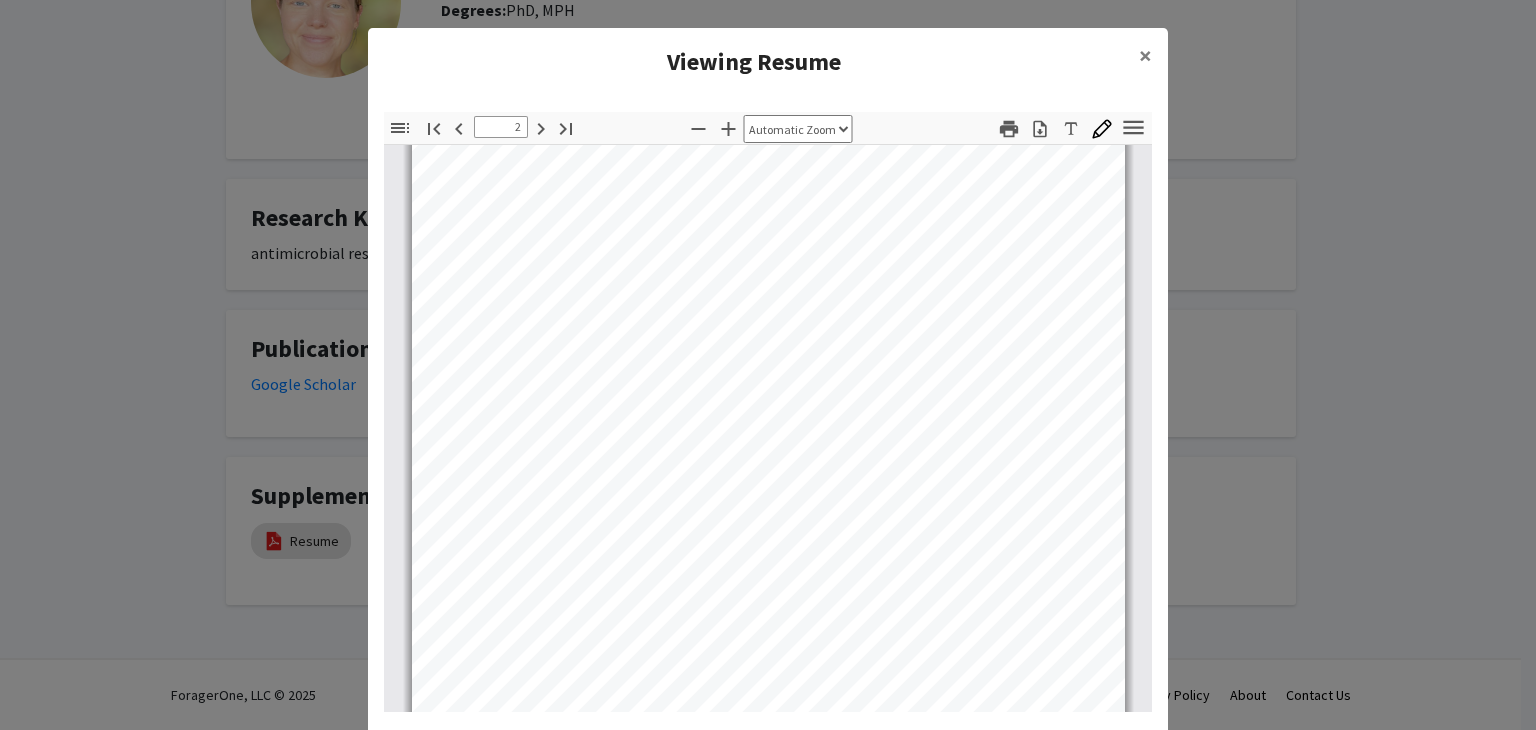 click on "Viewing Resume × Thumbnails Document Outline Attachments Layers Current Outline Item Toggle Sidebar Find Go to First Page Previous 2 of 6 Next Go to Last Page Zoom Out Zoom In Automatic Zoom Actual Size Page Fit Page Width 50% 100% 125% 150% 200% 300% 400% NaN% Hand Tool Text Selection Tool Presentation Mode Open Print Download Text Draw Tools Color #000000 Size Color #000000 Thickness Opacity Presentation Mode Open Print Download Go to First Page Previous Next Go to Last Page Rotate Clockwise Rotate Counterclockwise Text Selection Tool Hand Tool Page Scrolling Vertical Scrolling Horizontal Scrolling Wrapped Scrolling No Spreads Odd Spreads Even Spreads Document Properties… Multiple search terms. Each line is a search term. Previous Next Highlight All Match Case Current page only Pages (e.g. 6-10 or 2,4) Whole Words multiple search terms separated by word boundaries Ignore accents and diacritics Fuzzy search More Information Less Information Close Enter the password to open this PDF file. Cancel OK - - - -" 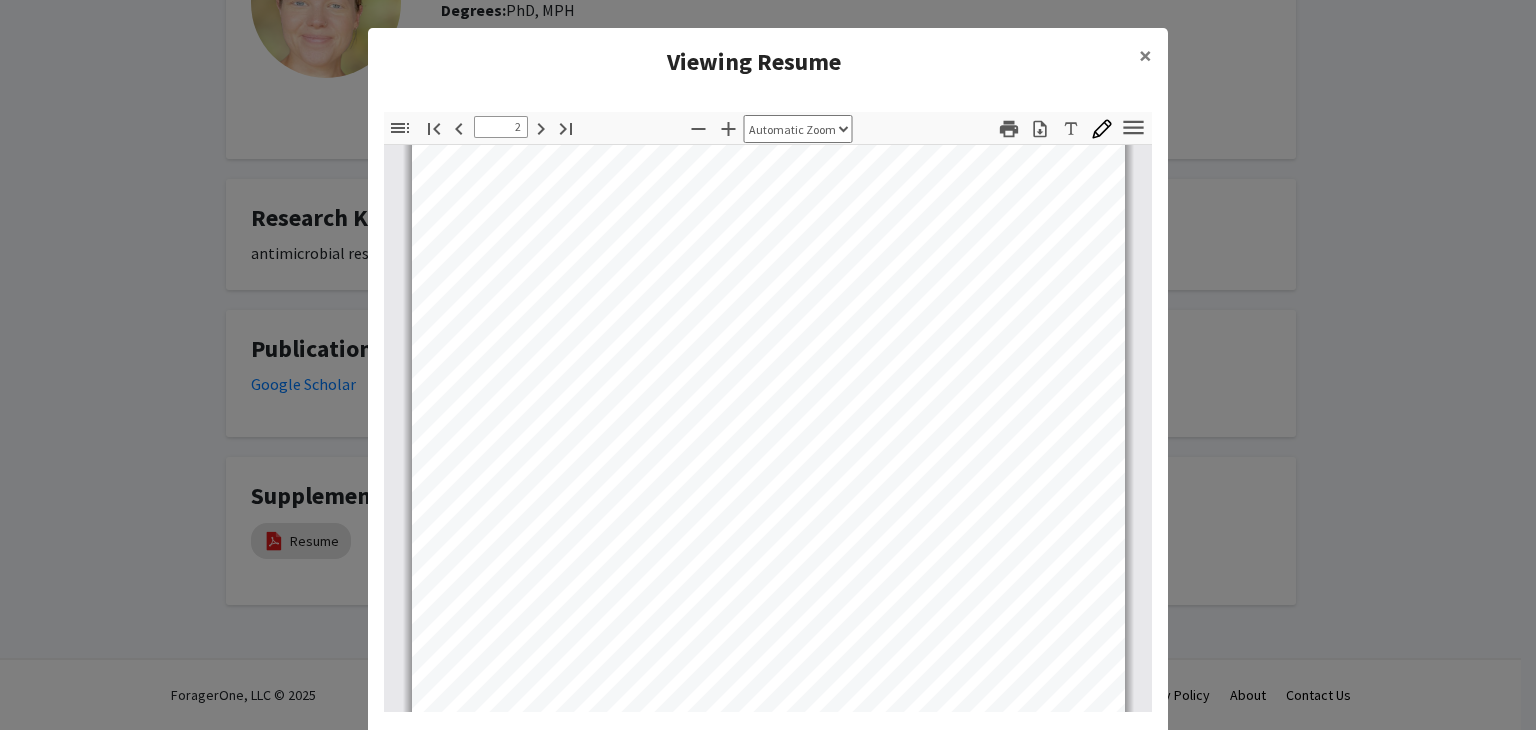 scroll, scrollTop: 1349, scrollLeft: 0, axis: vertical 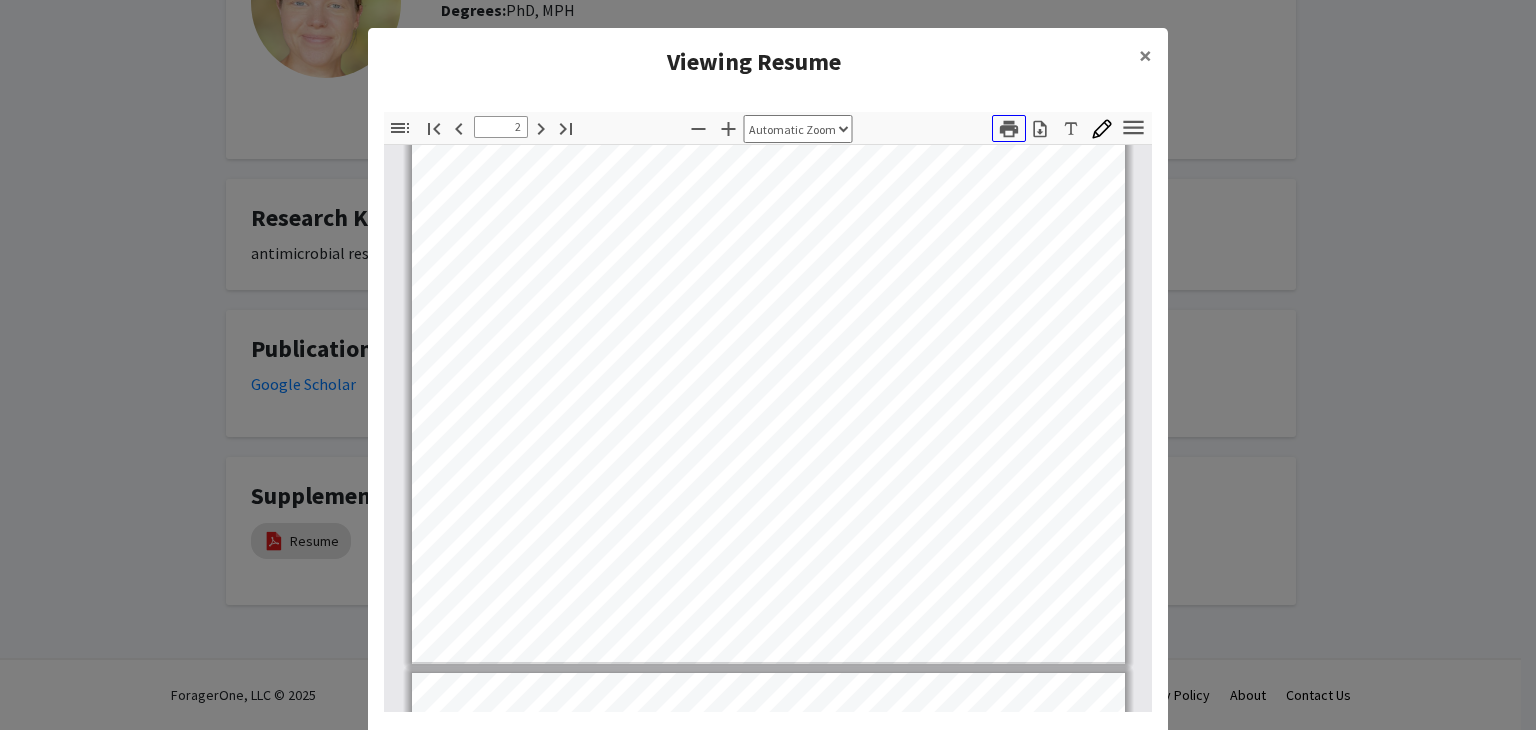 click 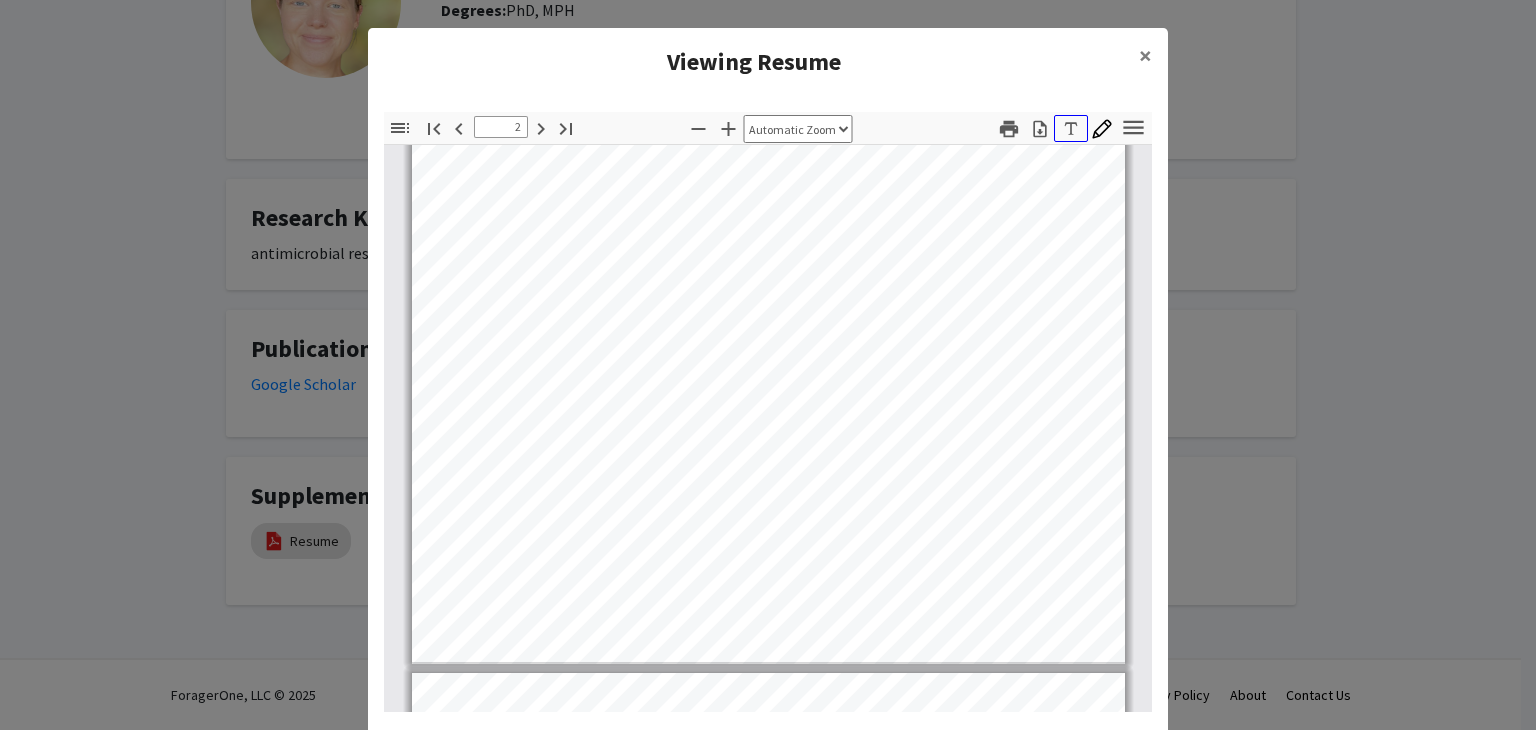 click 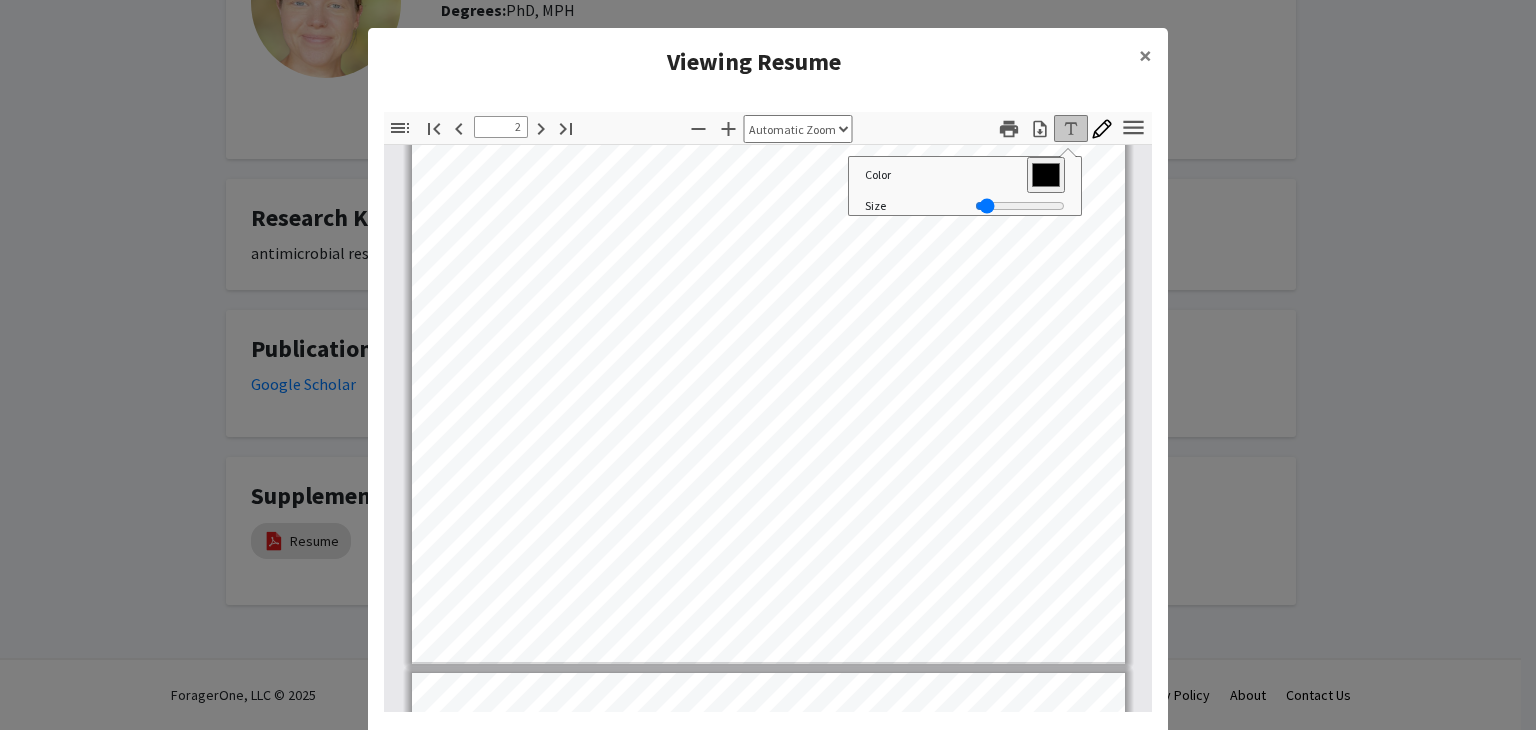 drag, startPoint x: 876, startPoint y: 453, endPoint x: 835, endPoint y: 453, distance: 41 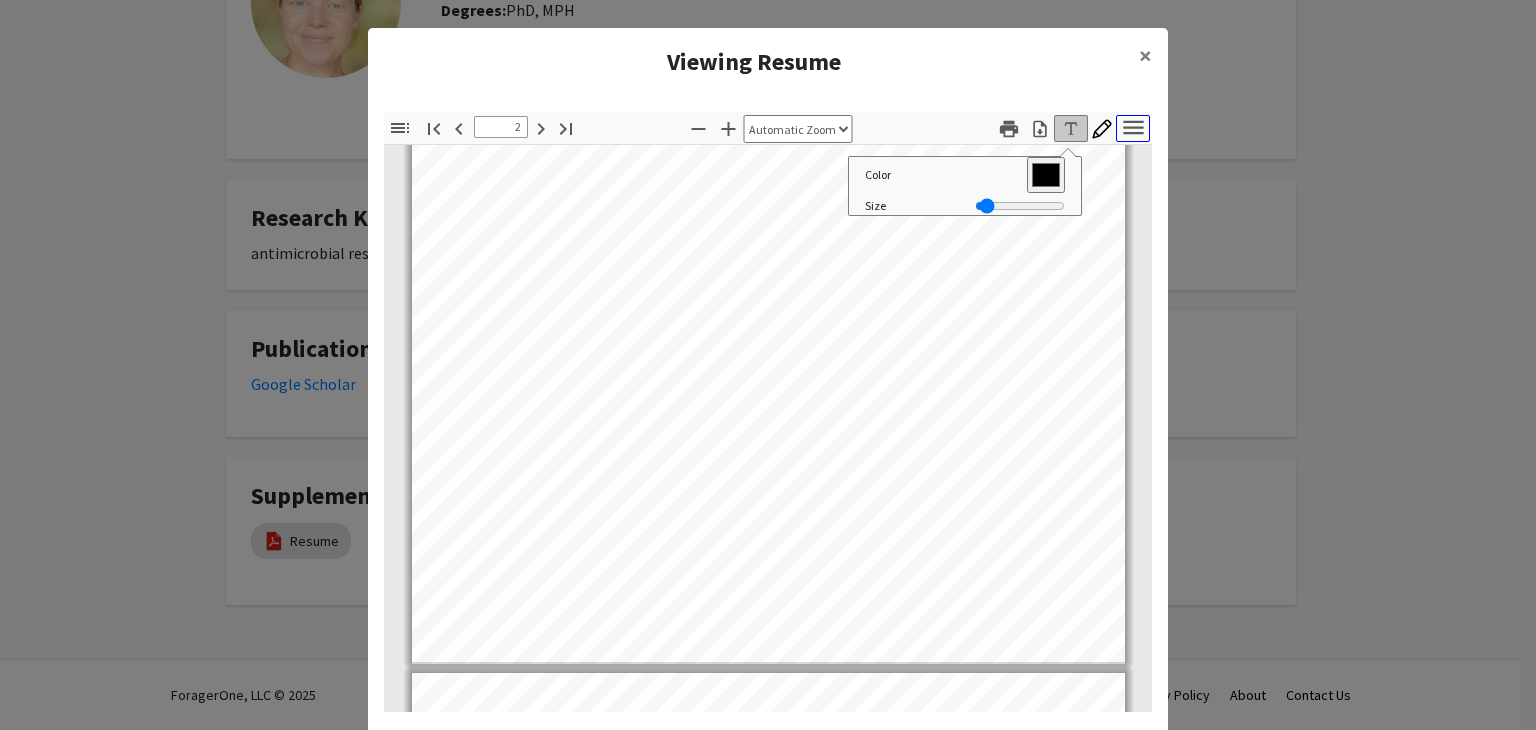 click 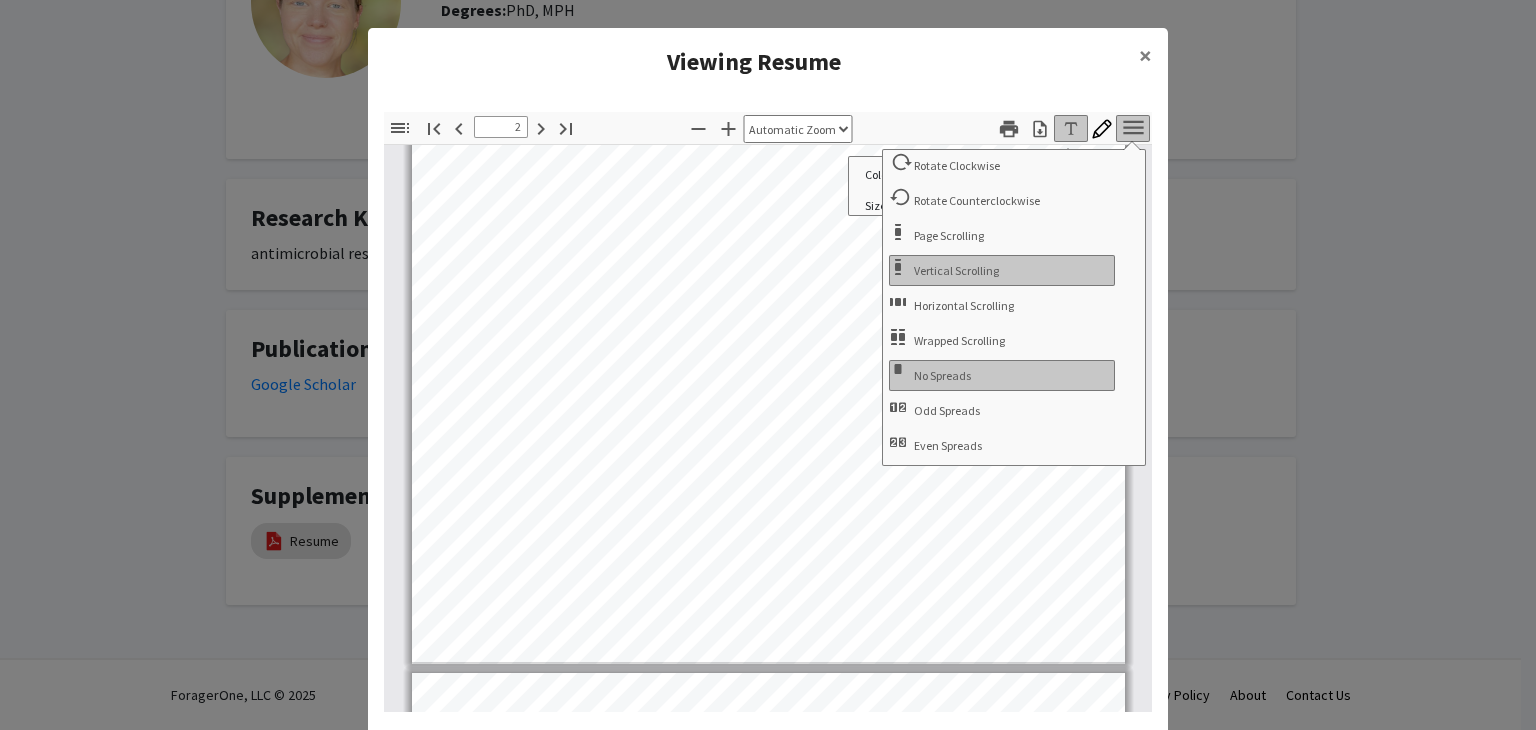 click 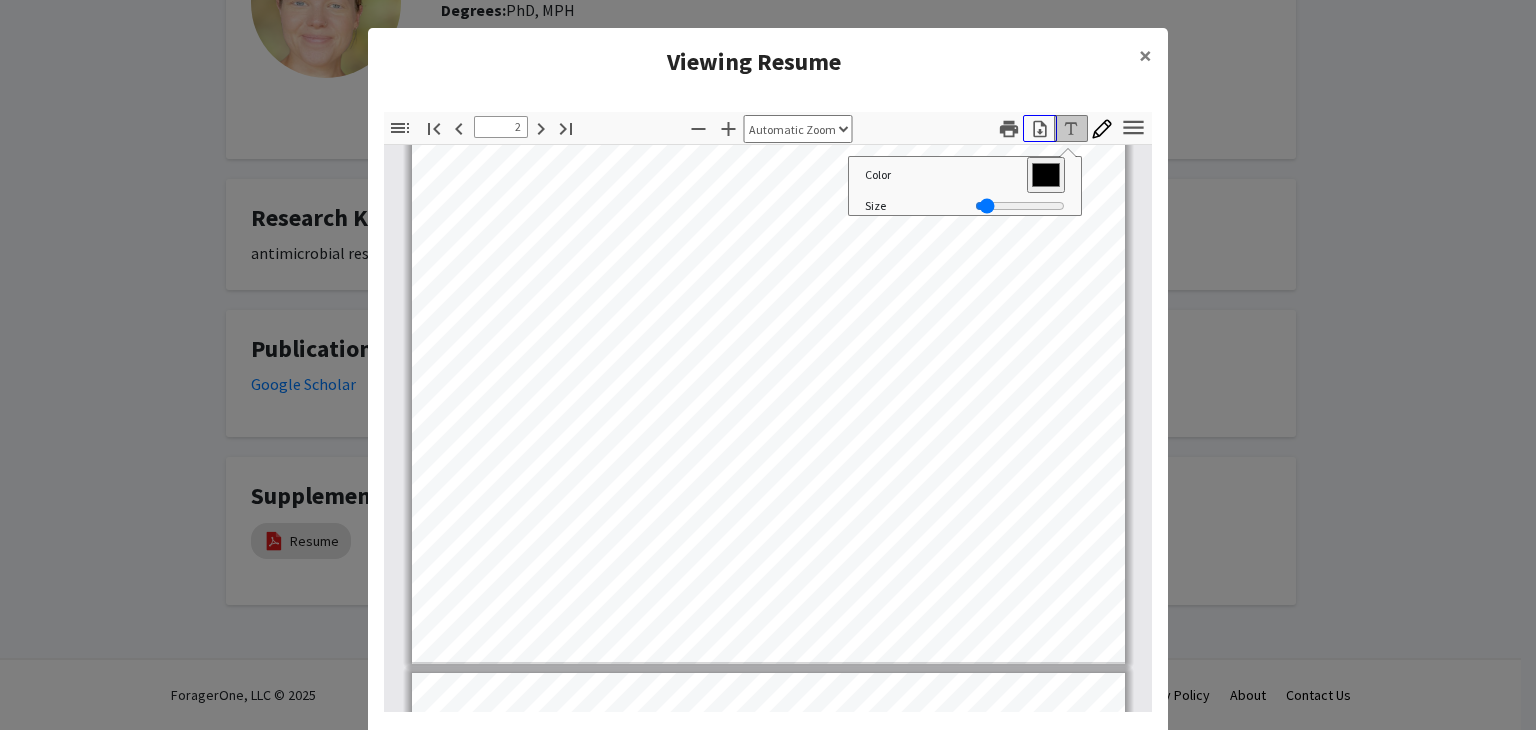 click 